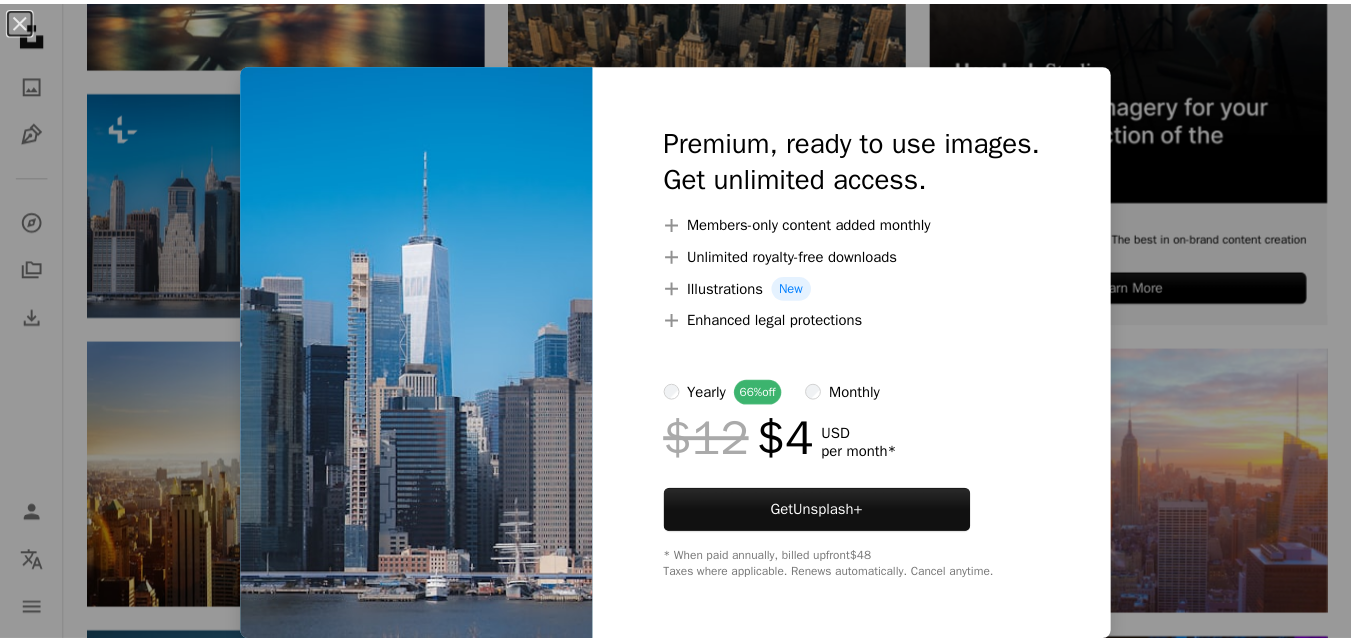 scroll, scrollTop: 700, scrollLeft: 0, axis: vertical 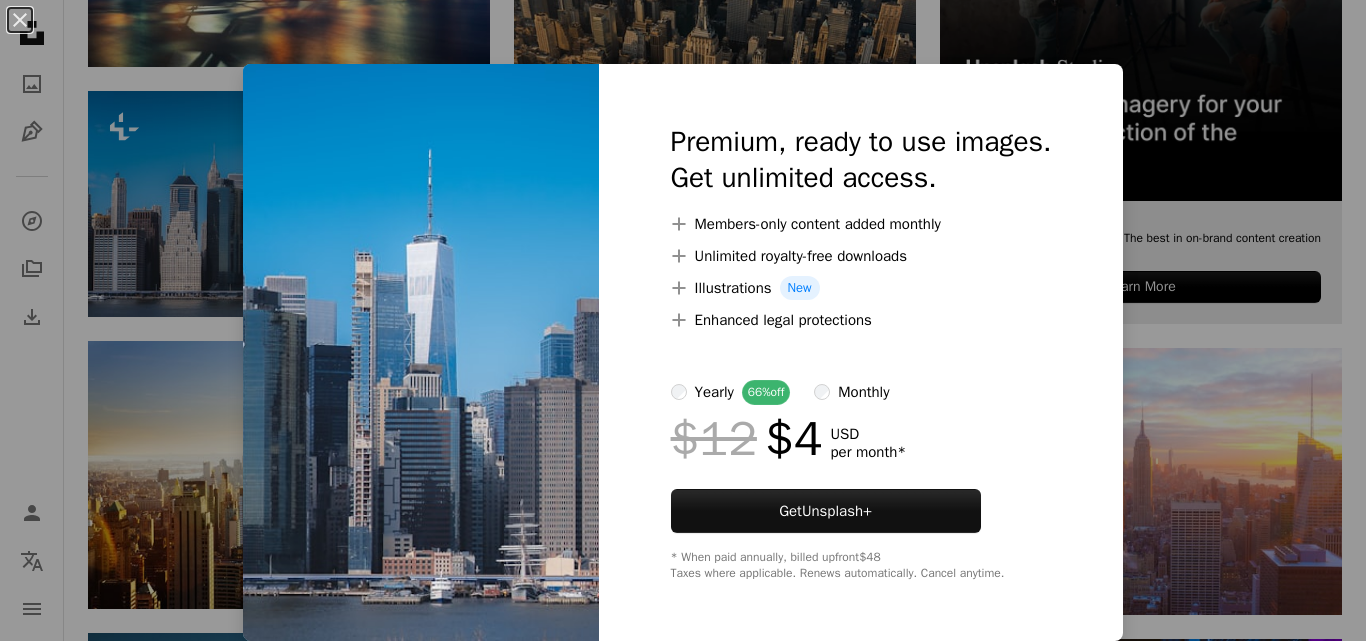 click on "An X shape Premium, ready to use images. Get unlimited access. A plus sign Members-only content added monthly A plus sign Unlimited royalty-free downloads A plus sign Illustrations  New A plus sign Enhanced legal protections yearly 66%  off monthly $12   $4 USD per month * Get  Unsplash+ * When paid annually, billed upfront  $48 Taxes where applicable. Renews automatically. Cancel anytime." at bounding box center [683, 320] 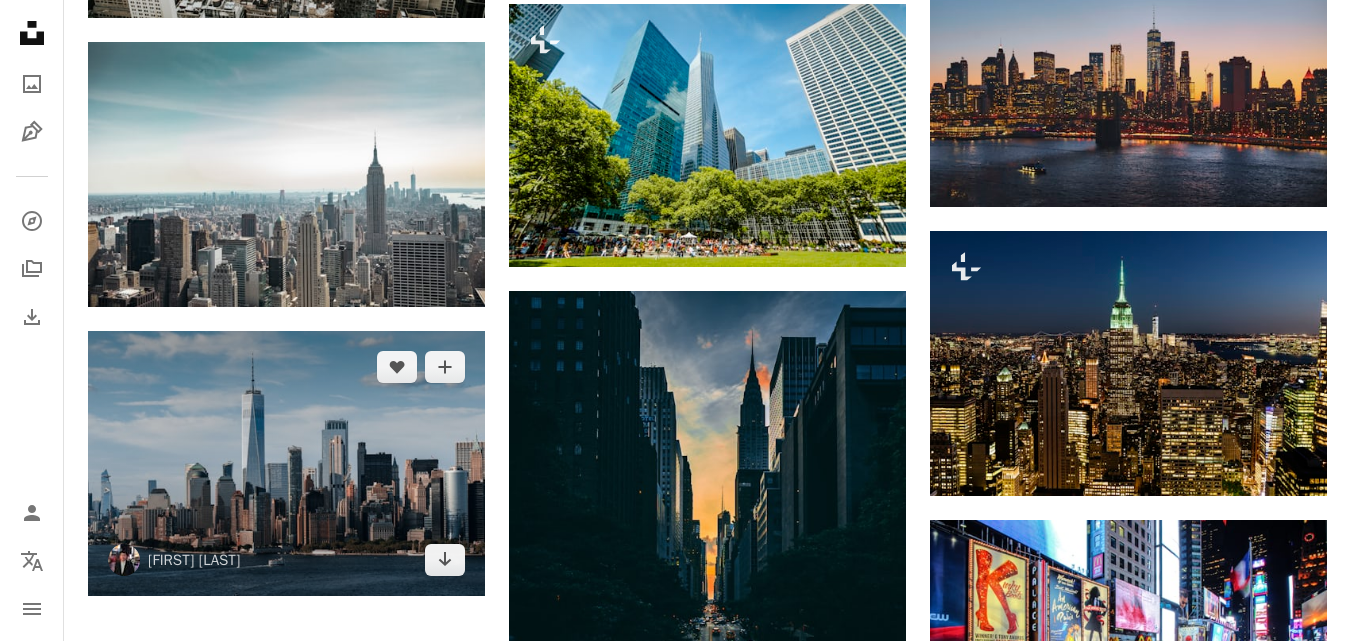 scroll, scrollTop: 2400, scrollLeft: 0, axis: vertical 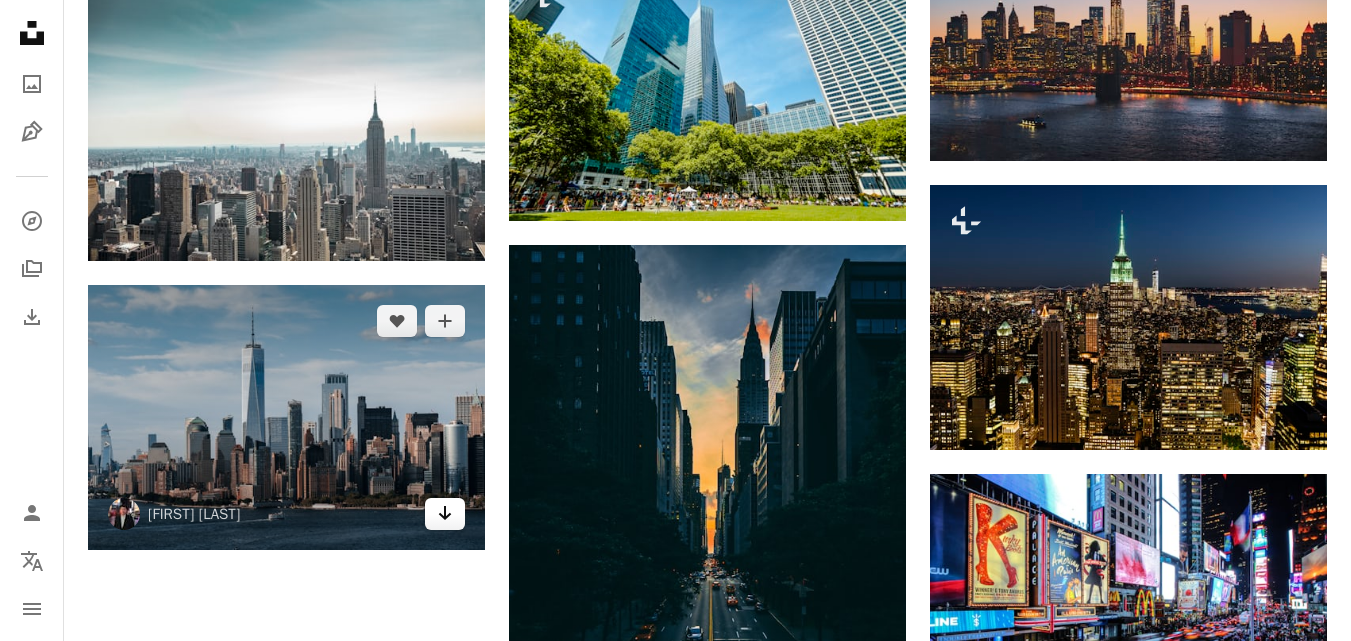 click 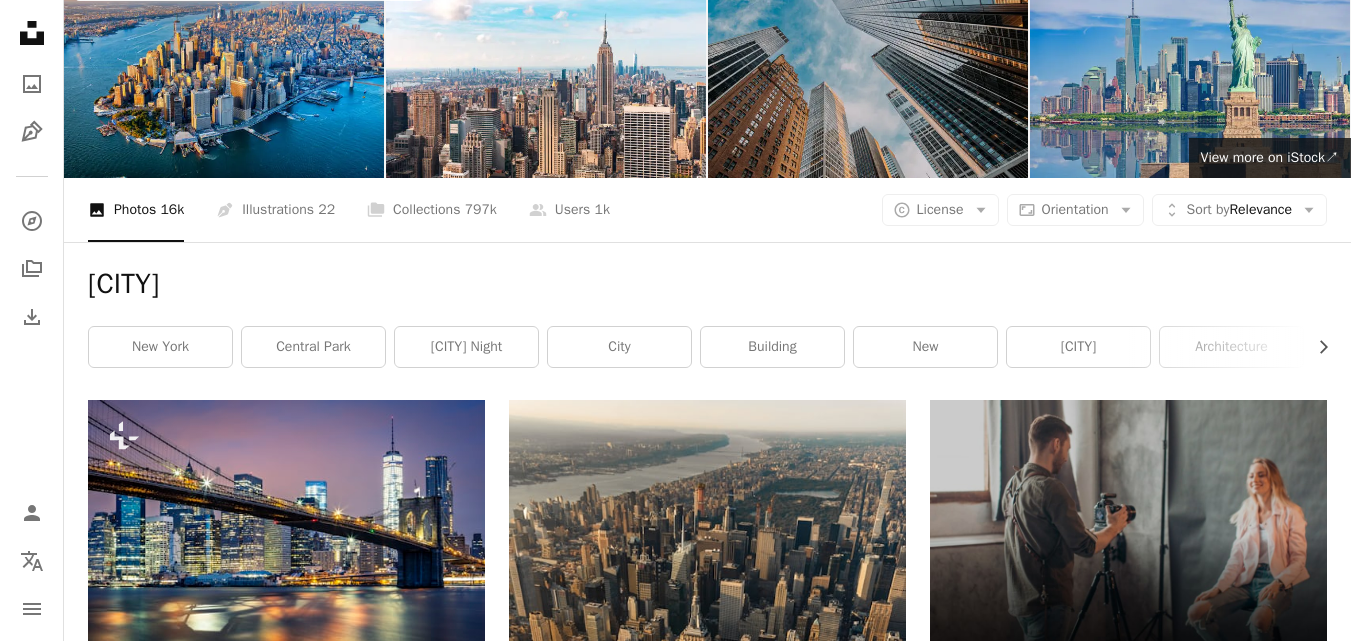 scroll, scrollTop: 0, scrollLeft: 0, axis: both 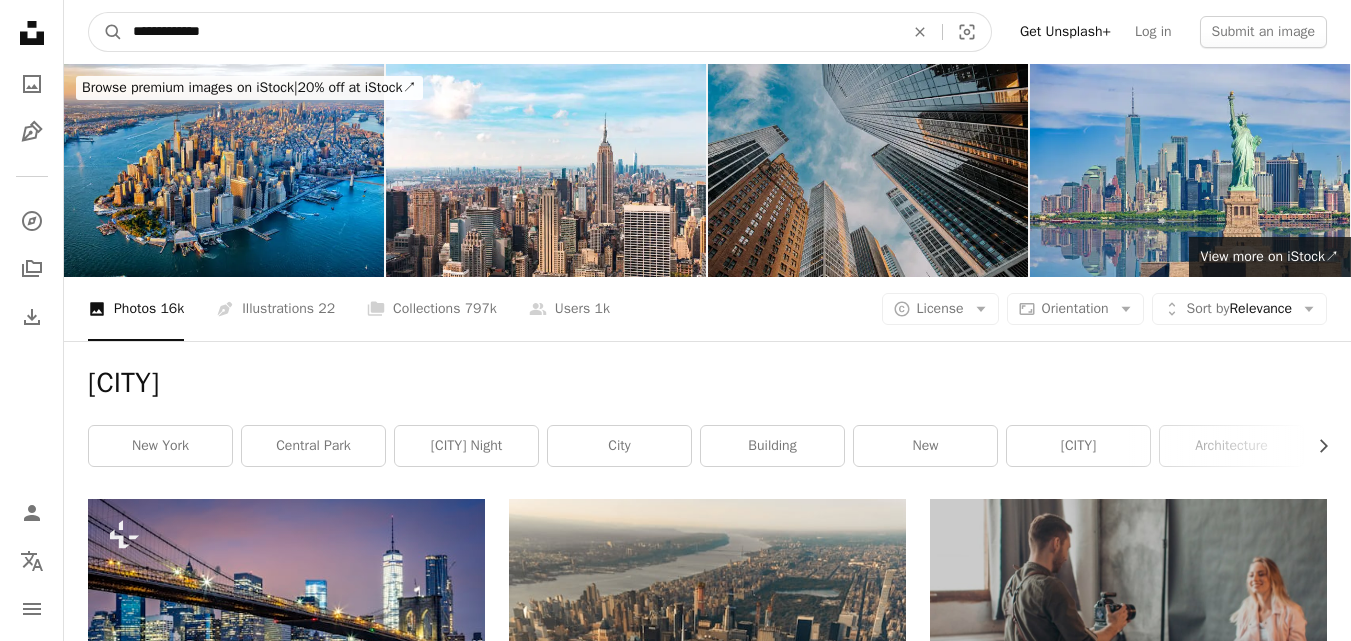 drag, startPoint x: 224, startPoint y: 33, endPoint x: 128, endPoint y: 31, distance: 96.02083 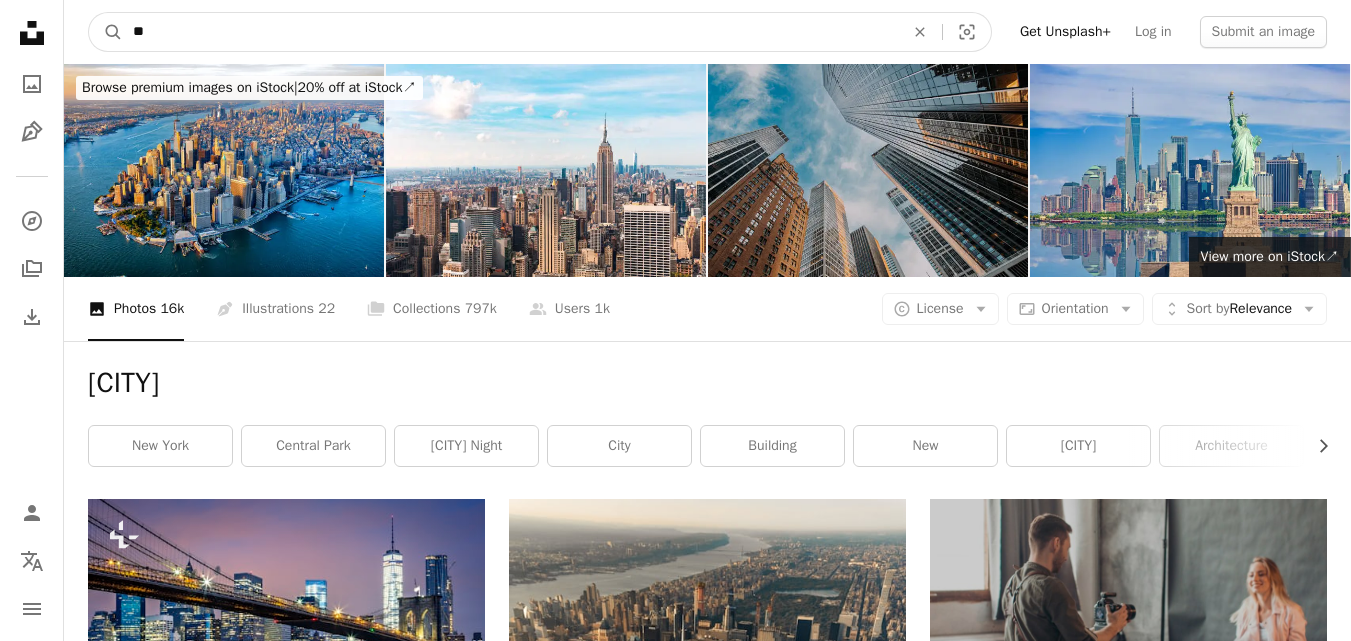 type on "*" 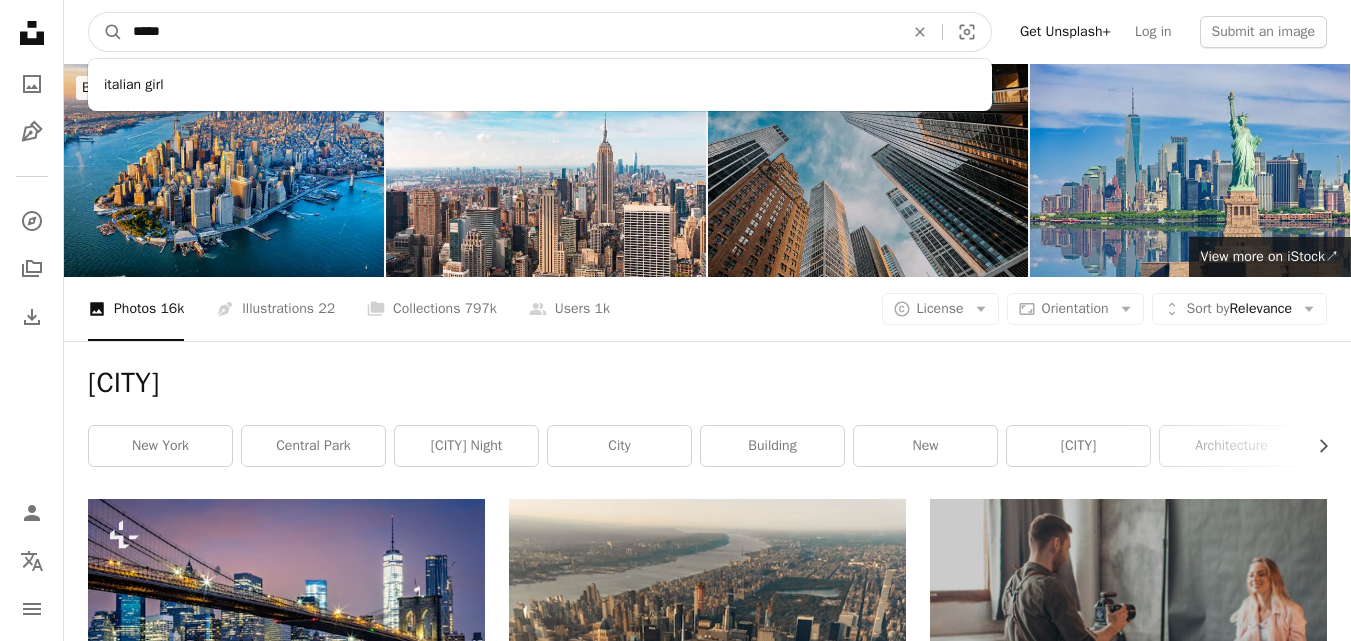 type on "*****" 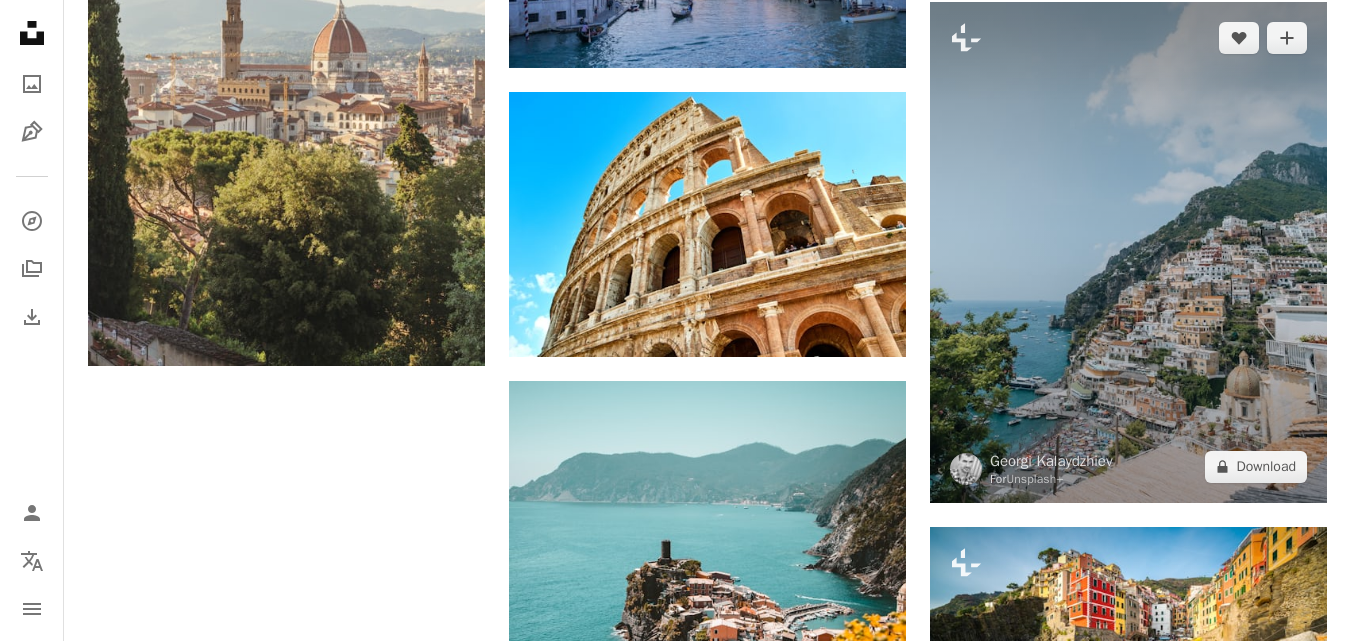 scroll, scrollTop: 2500, scrollLeft: 0, axis: vertical 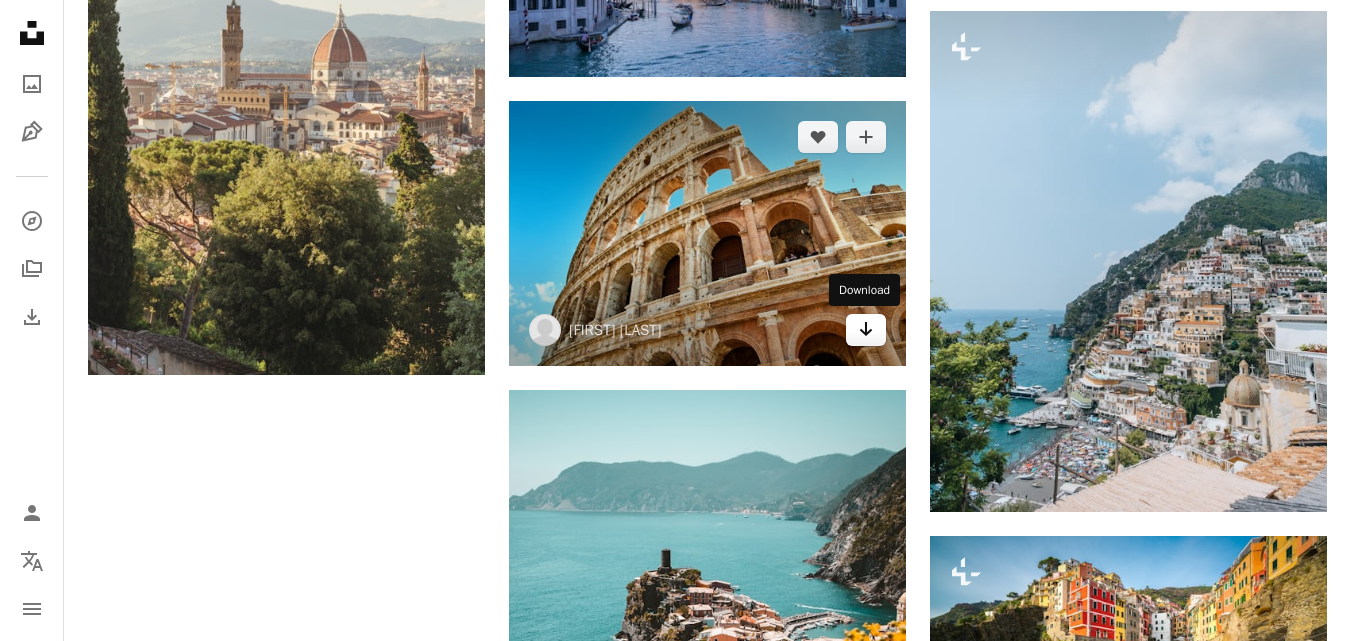 click on "Arrow pointing down" at bounding box center (866, 330) 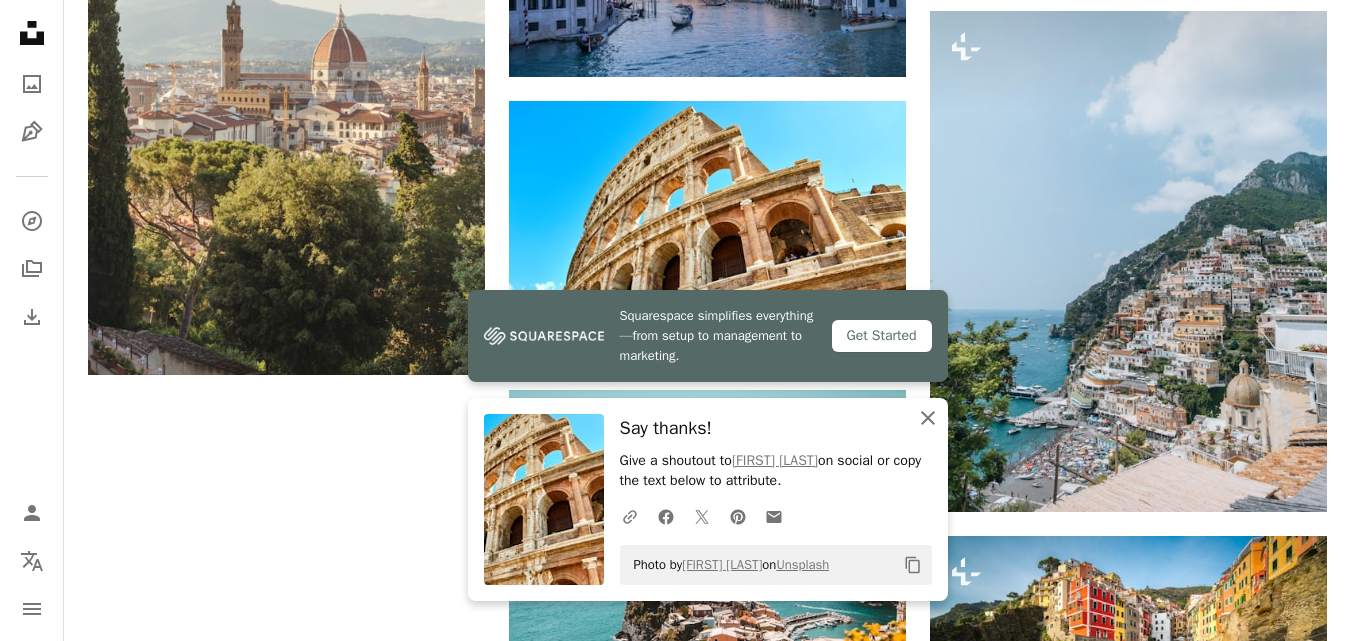 click 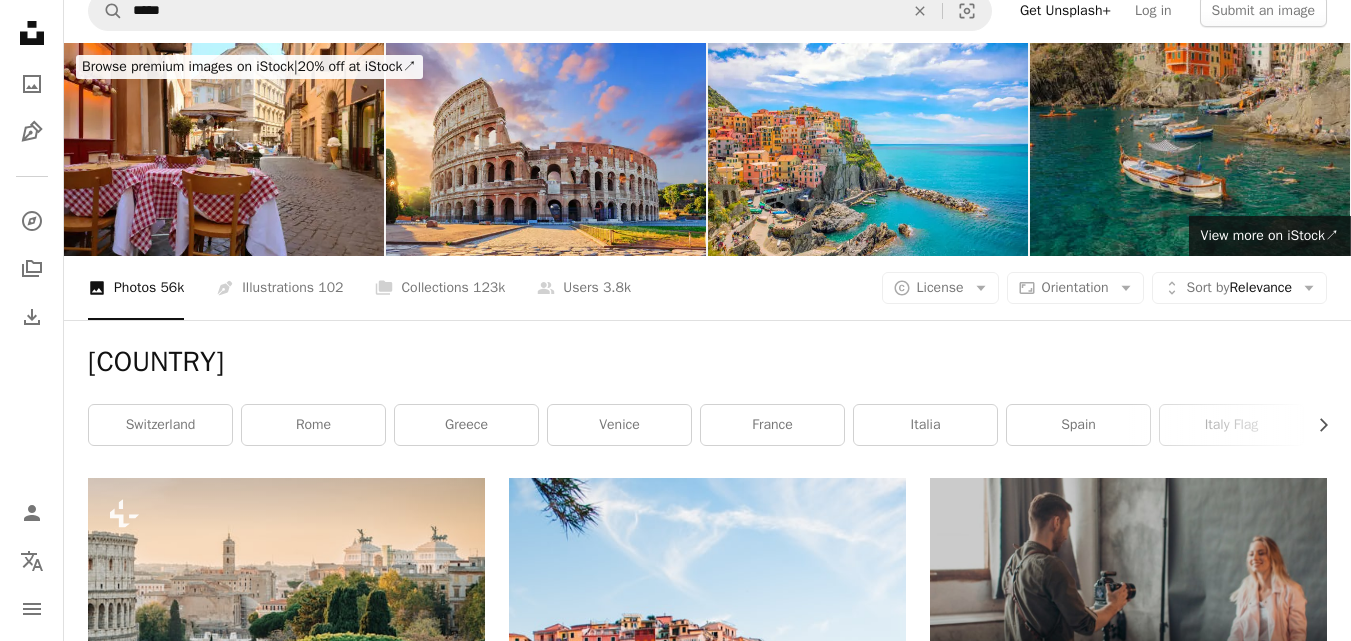 scroll, scrollTop: 0, scrollLeft: 0, axis: both 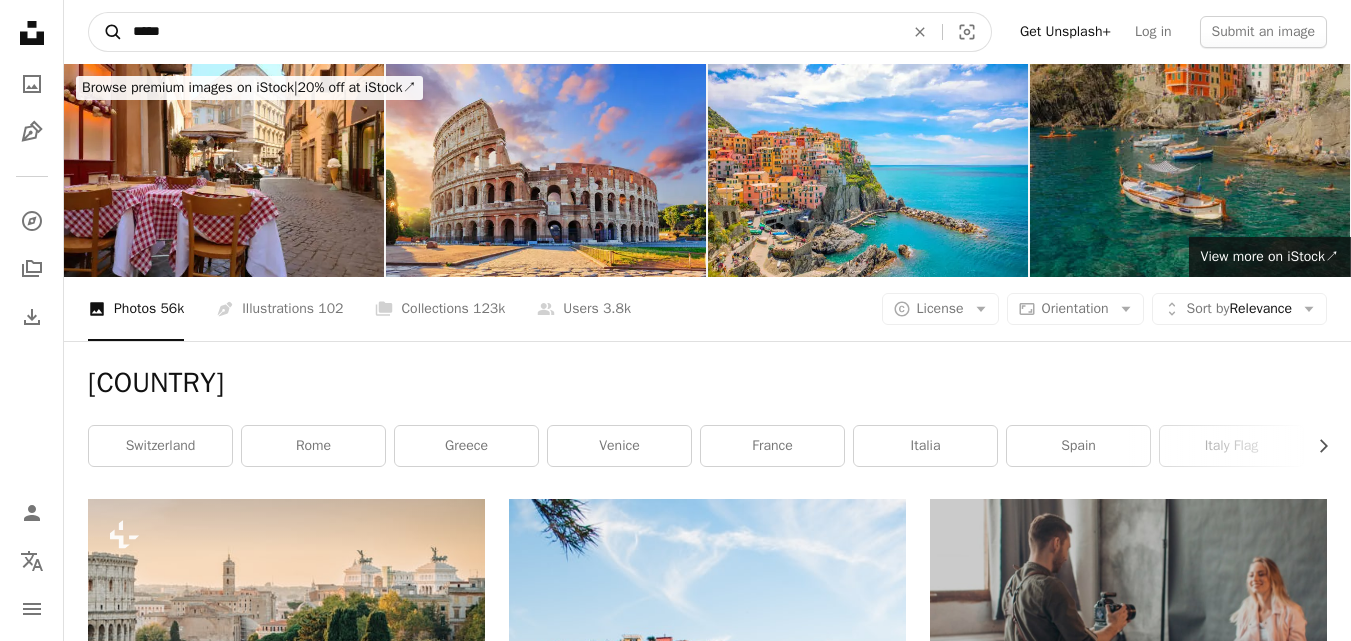 drag, startPoint x: 168, startPoint y: 39, endPoint x: 110, endPoint y: 24, distance: 59.908264 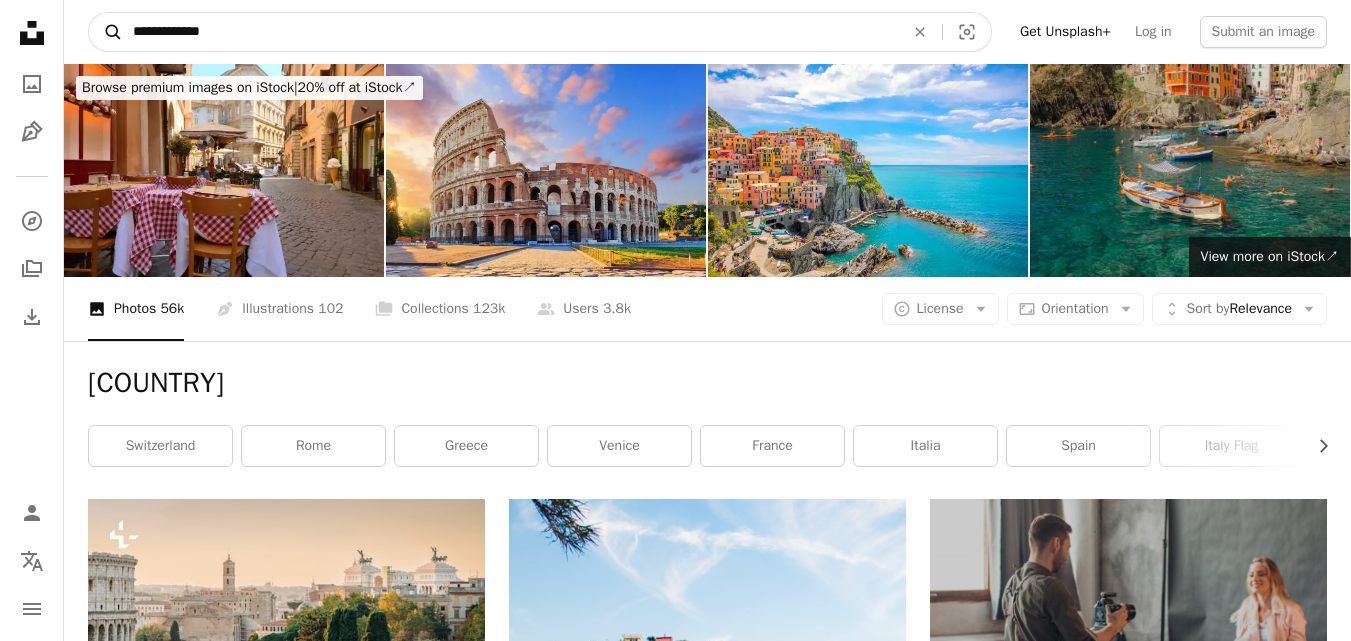type on "**********" 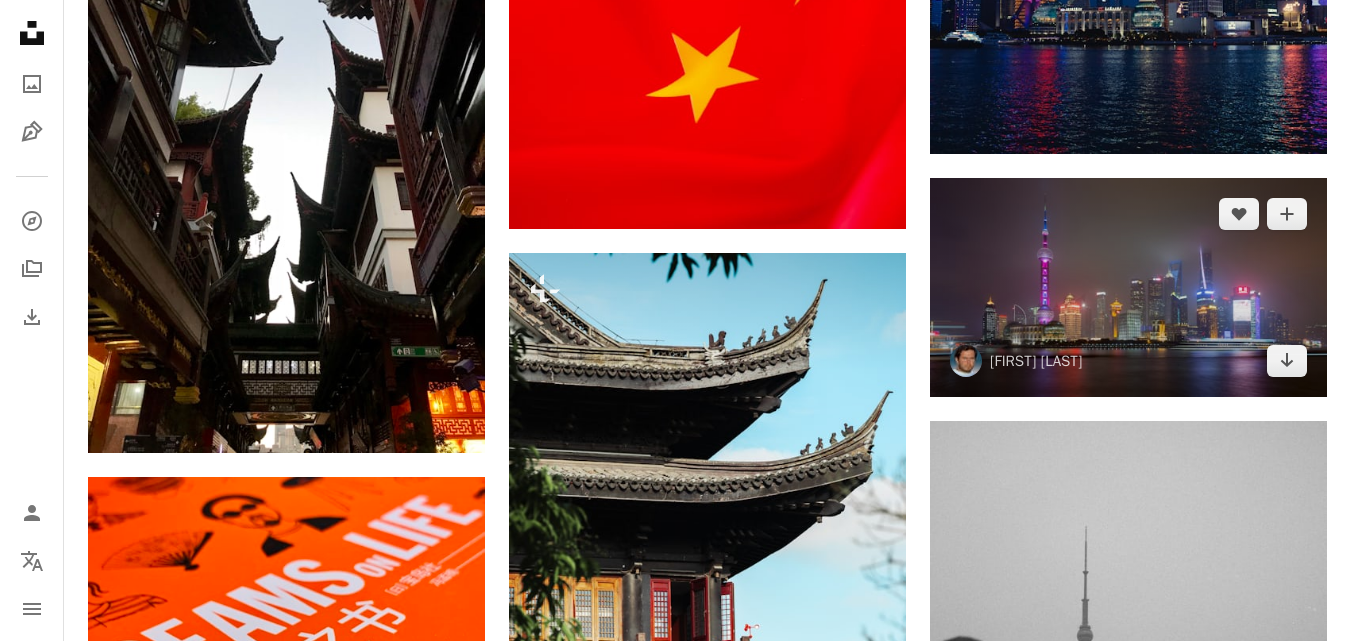 scroll, scrollTop: 1400, scrollLeft: 0, axis: vertical 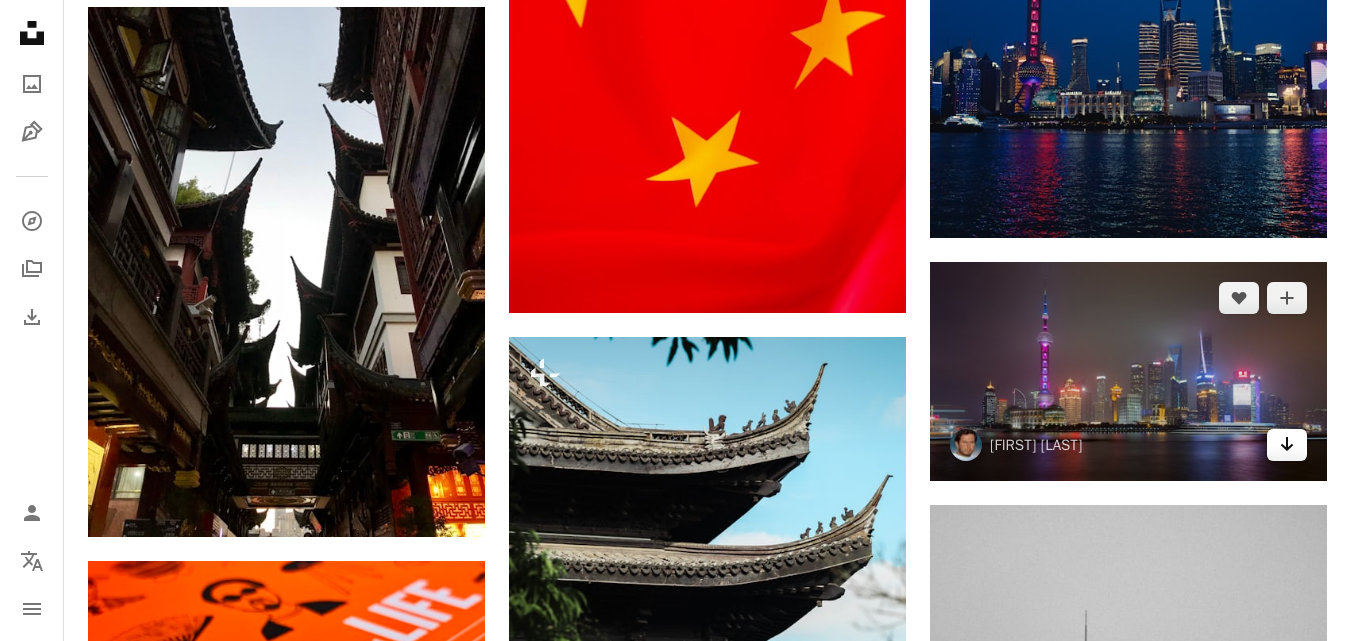 click on "Arrow pointing down" at bounding box center (1287, 445) 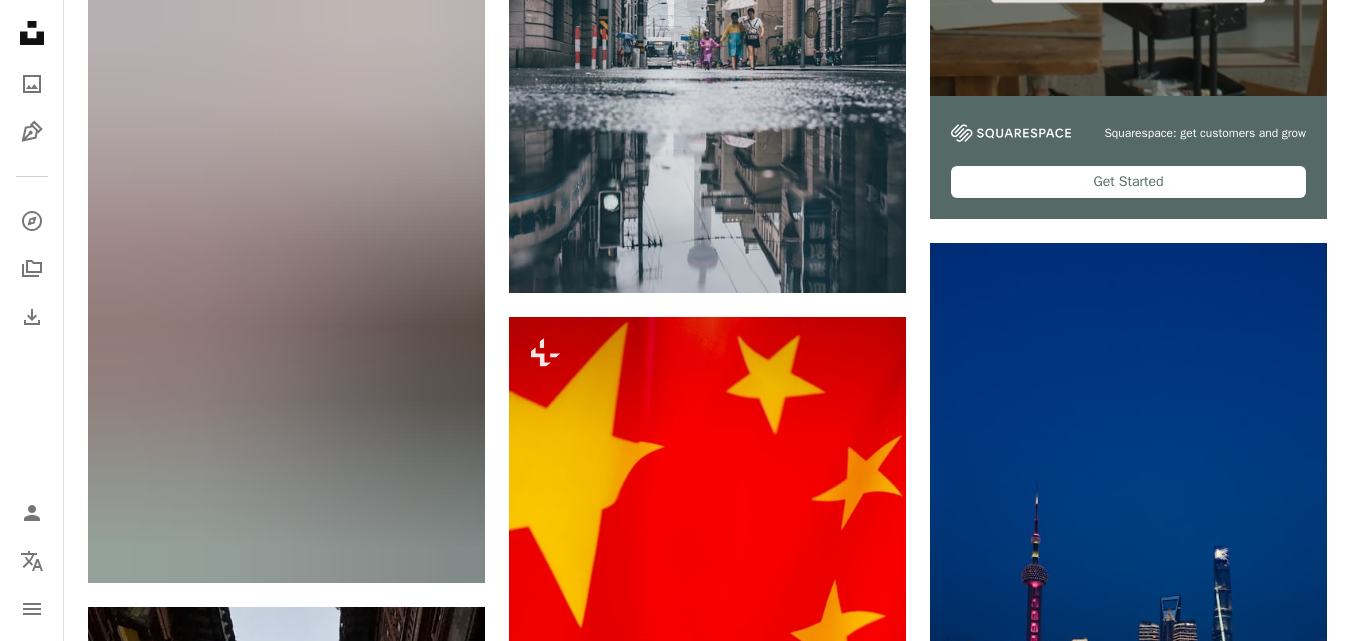 scroll, scrollTop: 0, scrollLeft: 0, axis: both 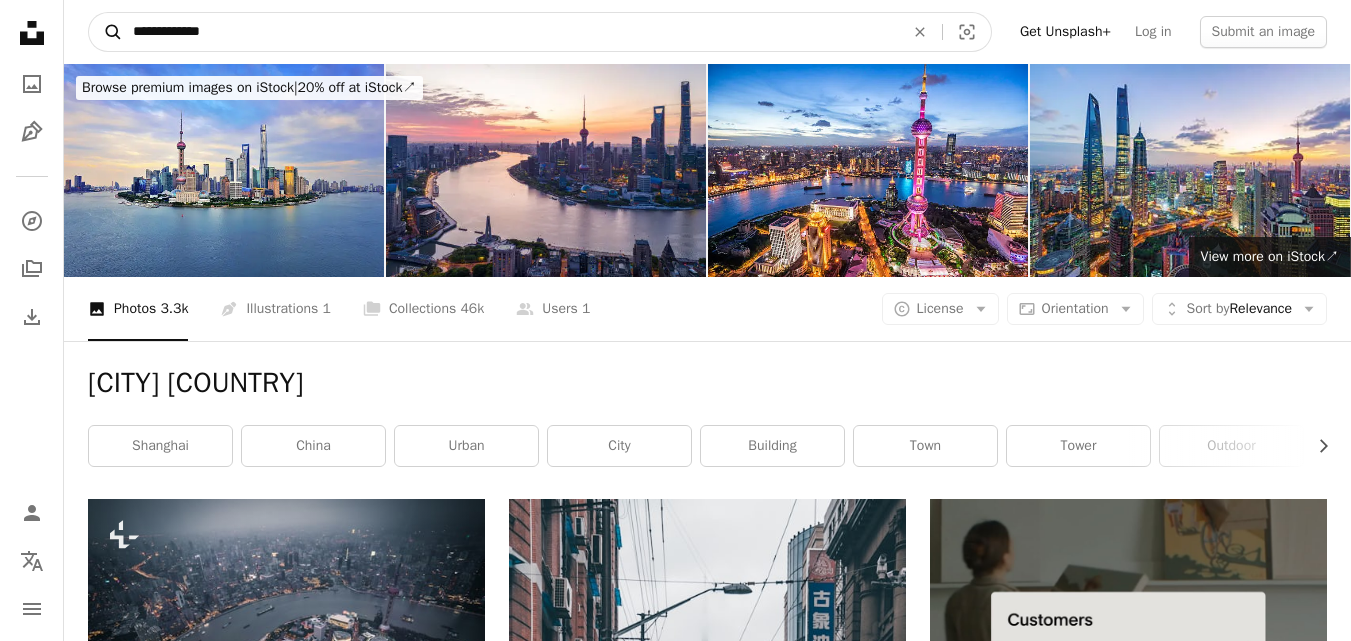 drag, startPoint x: 231, startPoint y: 36, endPoint x: 118, endPoint y: 48, distance: 113.63538 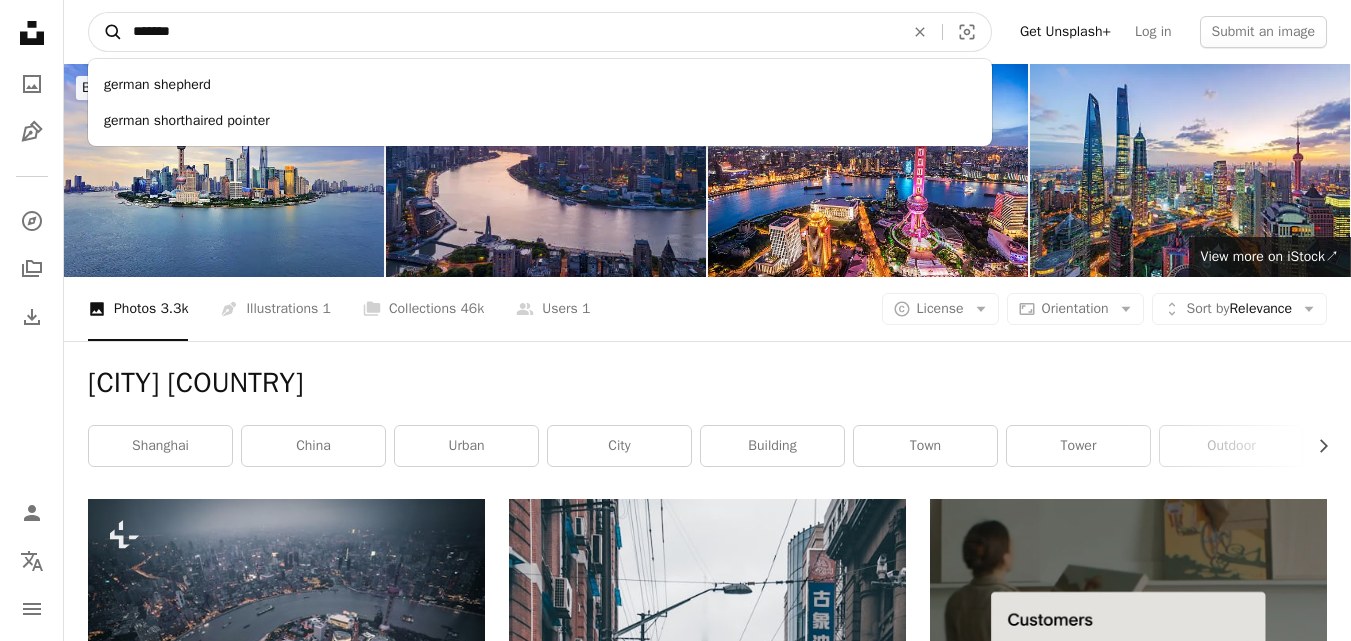 type on "*******" 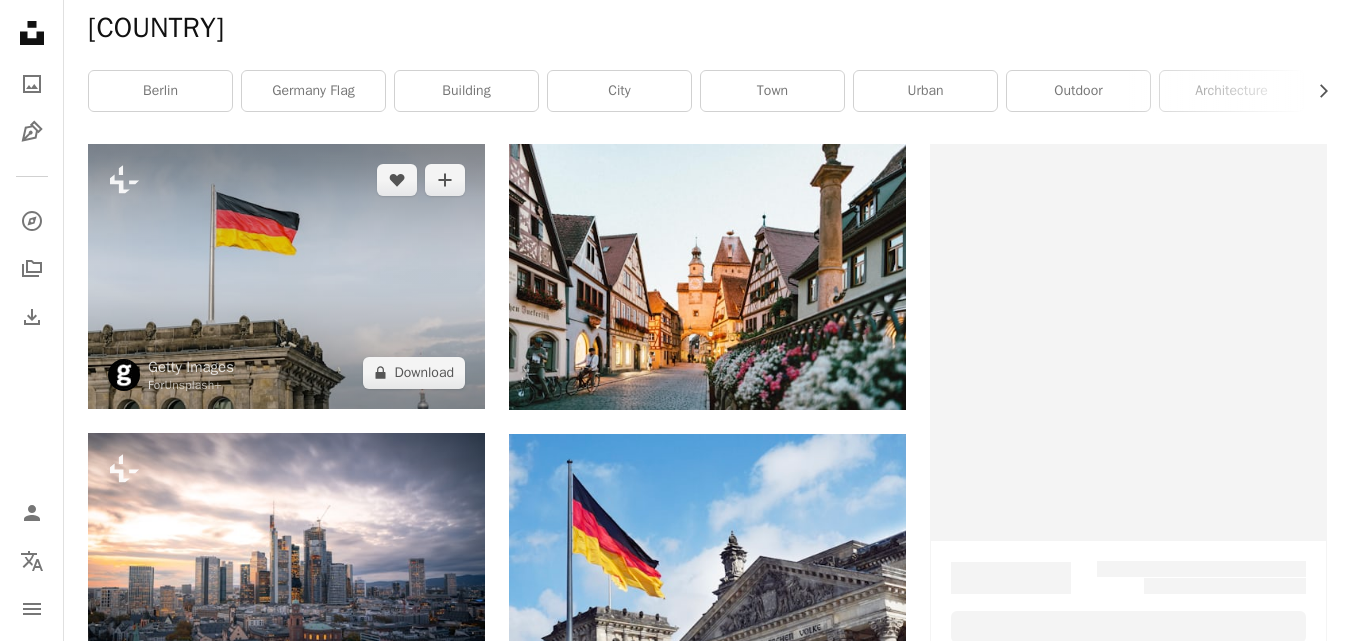 scroll, scrollTop: 400, scrollLeft: 0, axis: vertical 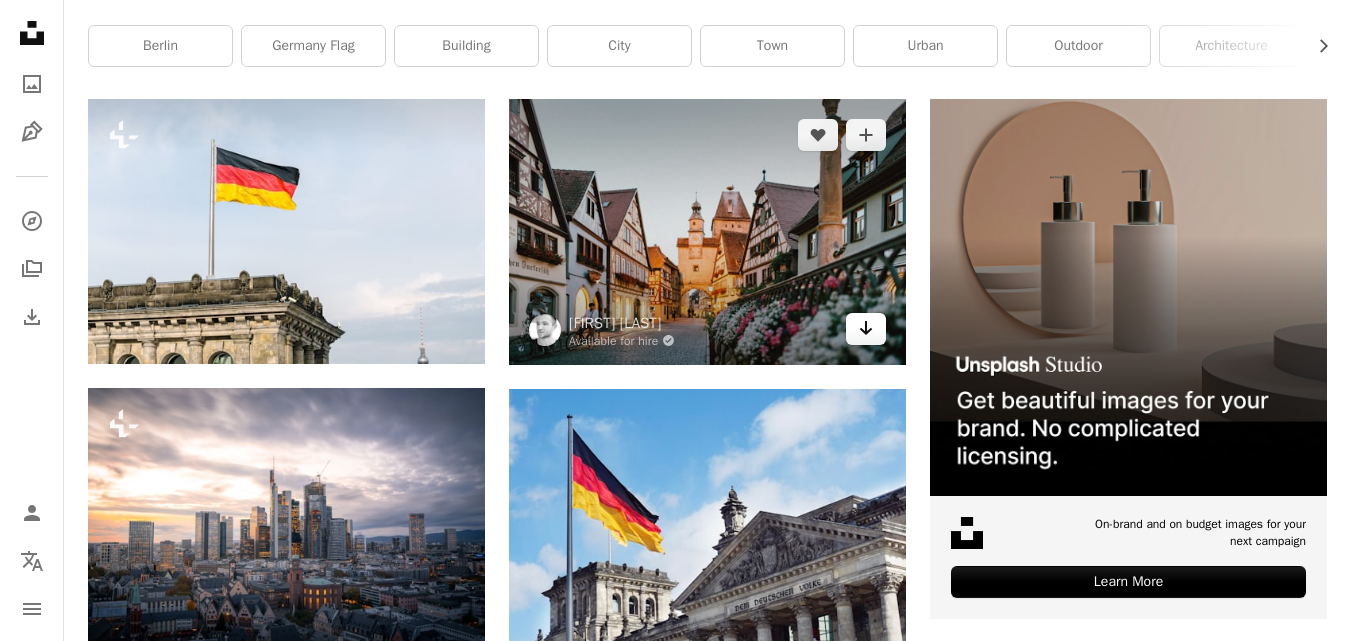 click on "Arrow pointing down" 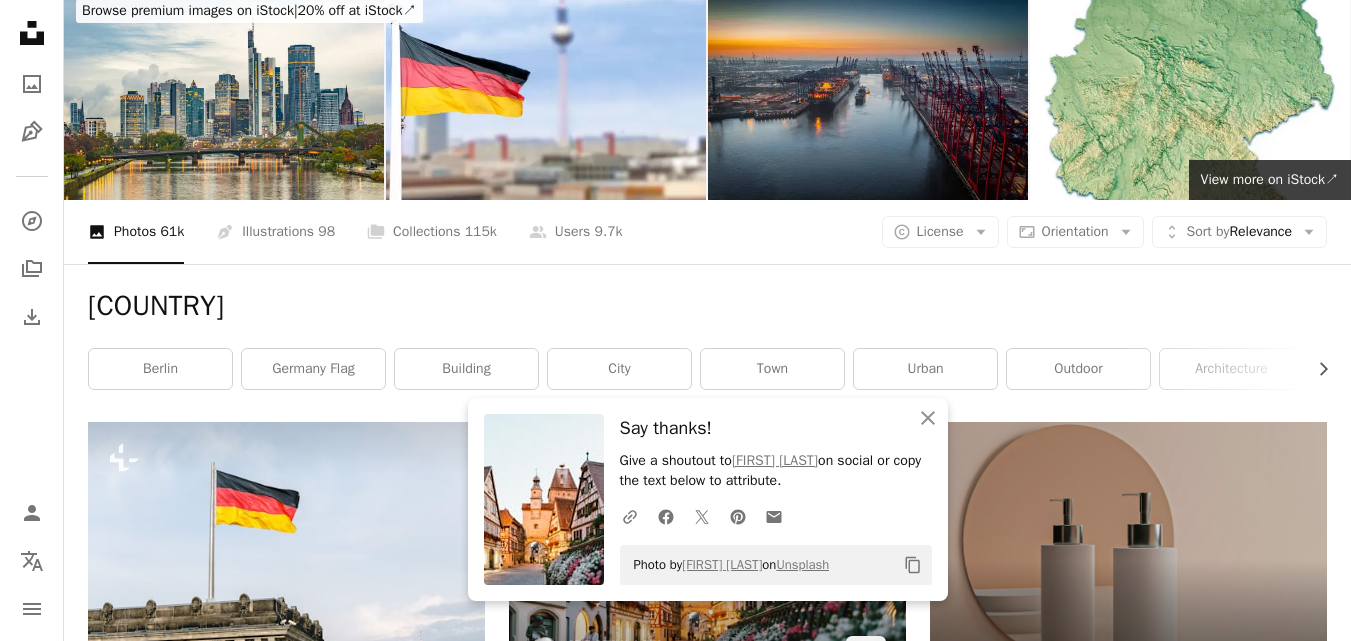 scroll, scrollTop: 0, scrollLeft: 0, axis: both 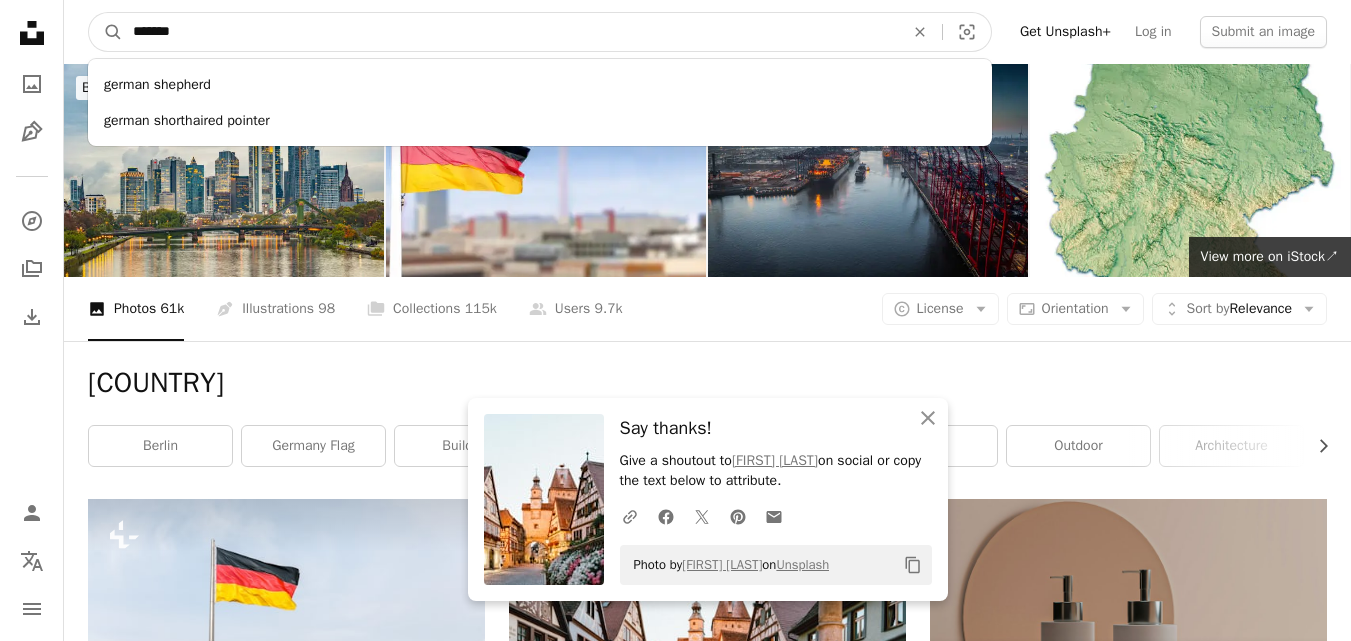 drag, startPoint x: 200, startPoint y: 30, endPoint x: 91, endPoint y: 8, distance: 111.19802 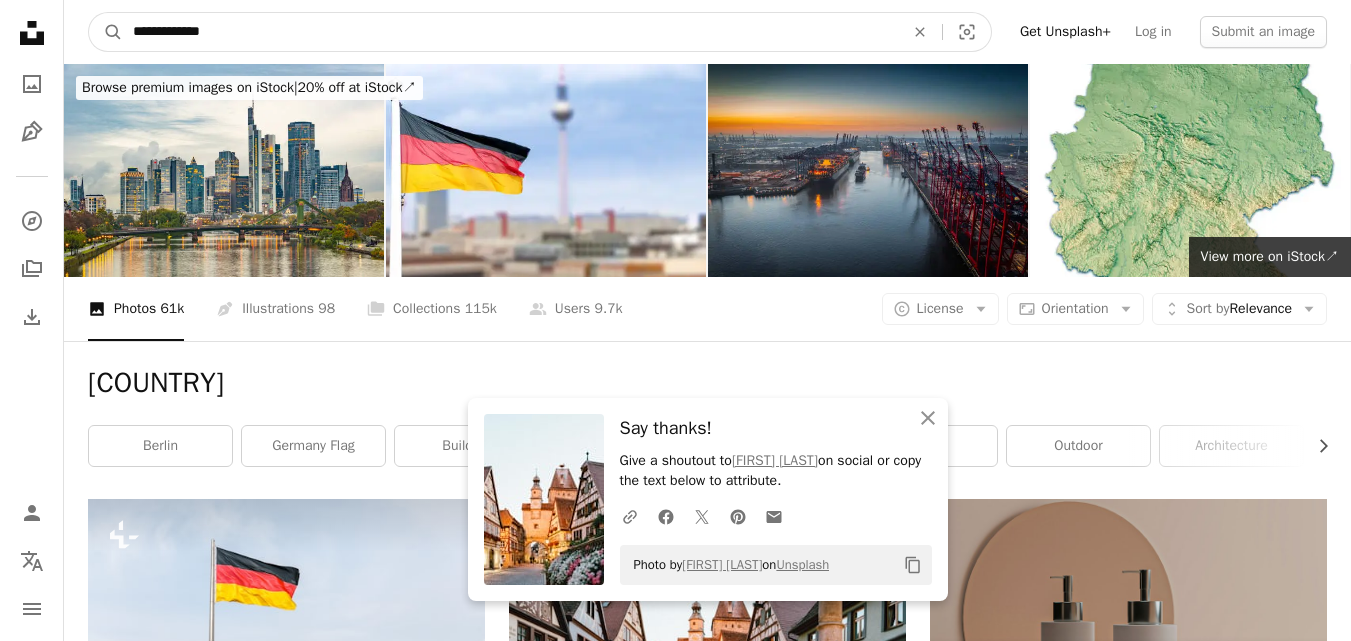 type on "**********" 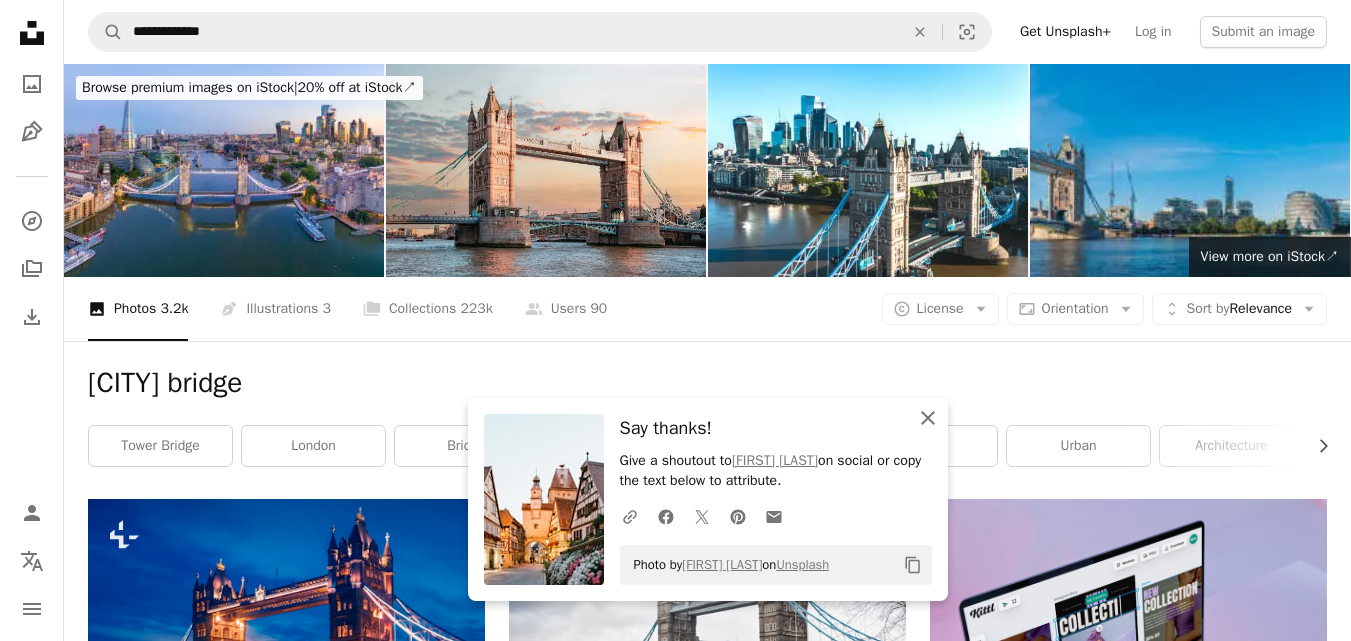 click on "An X shape Close" at bounding box center [928, 418] 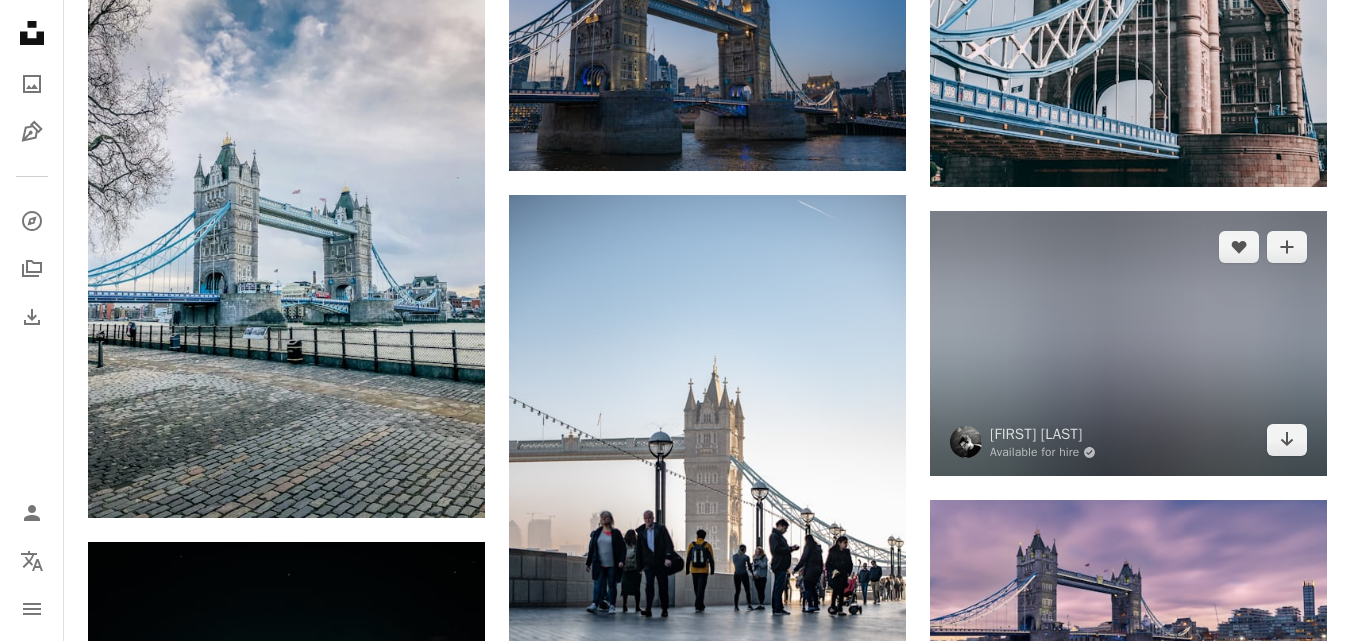 scroll, scrollTop: 1400, scrollLeft: 0, axis: vertical 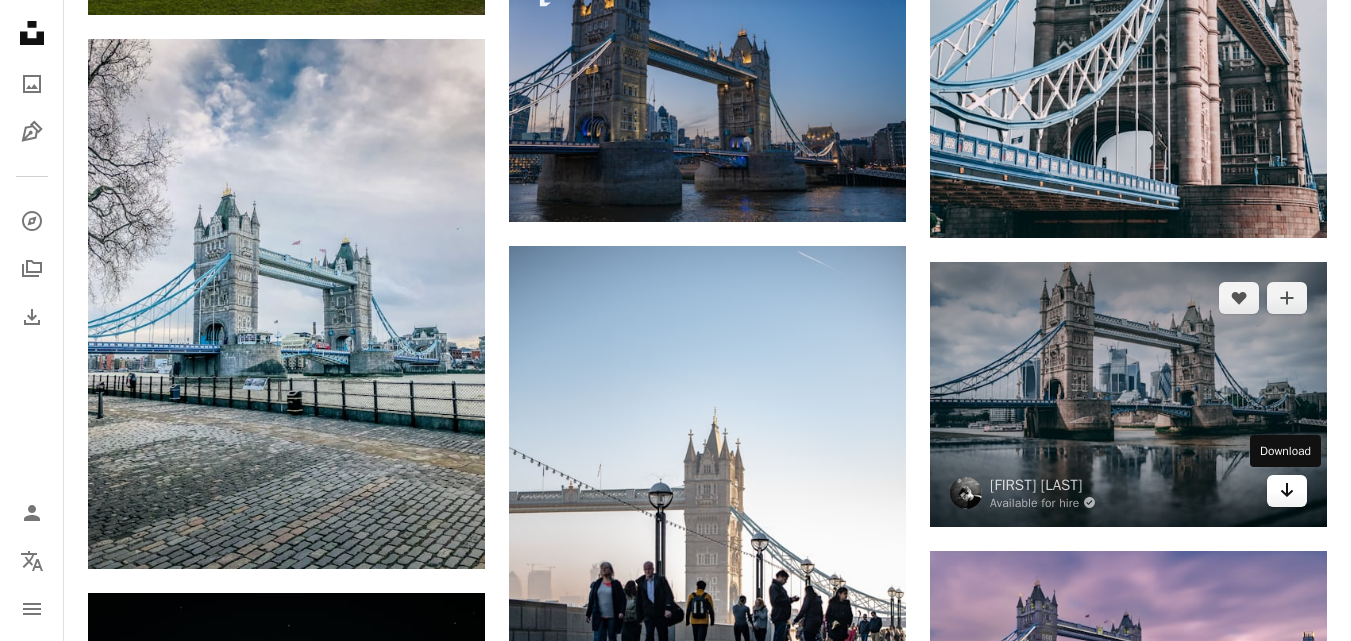 click on "Arrow pointing down" 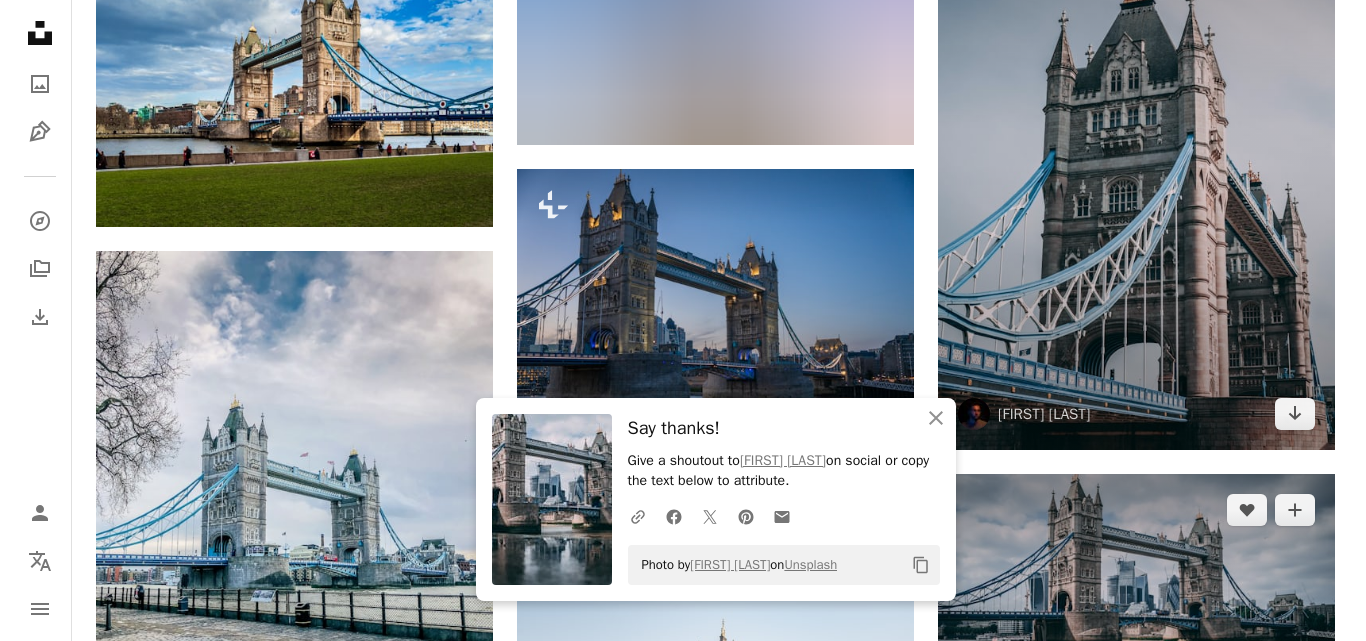 scroll, scrollTop: 1400, scrollLeft: 0, axis: vertical 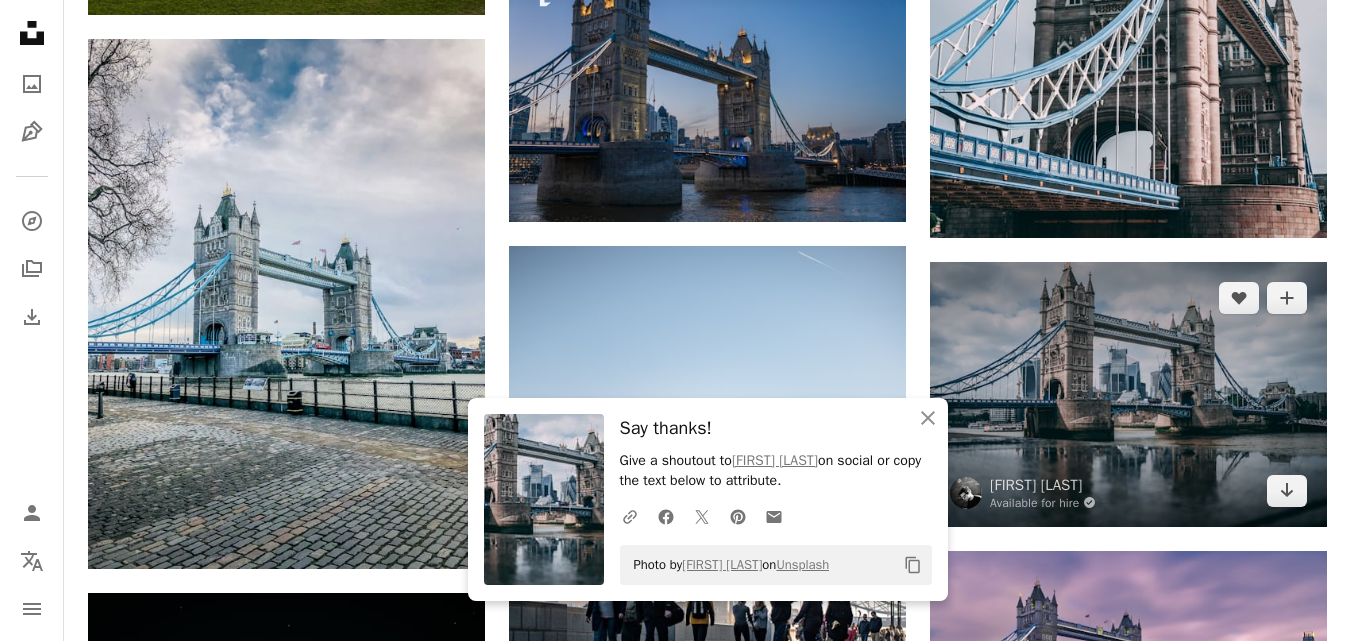 click at bounding box center (1128, 394) 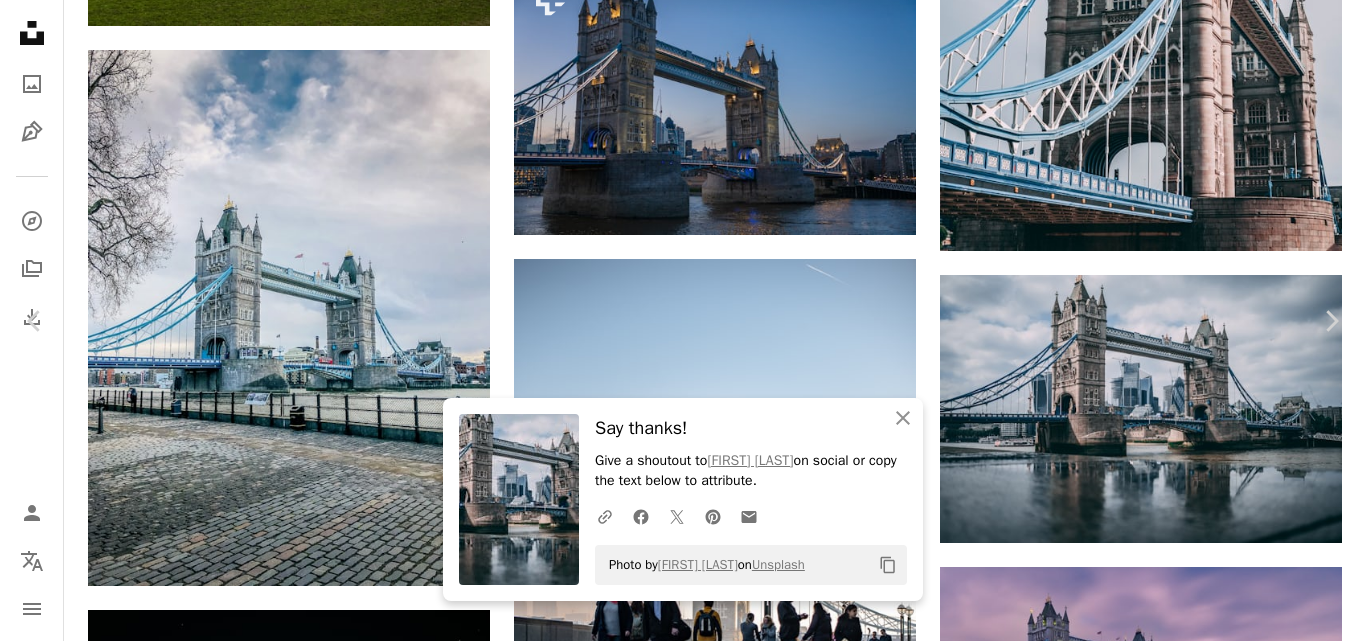 scroll, scrollTop: 400, scrollLeft: 0, axis: vertical 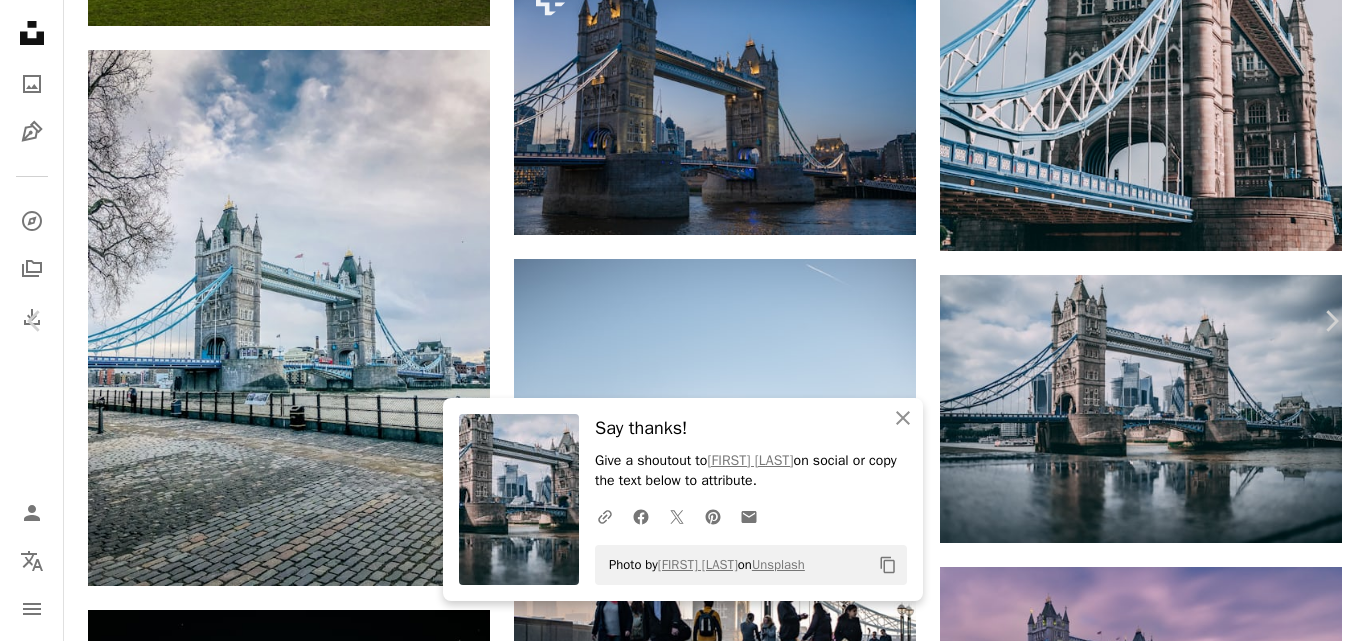 click on "An X shape" at bounding box center [20, 20] 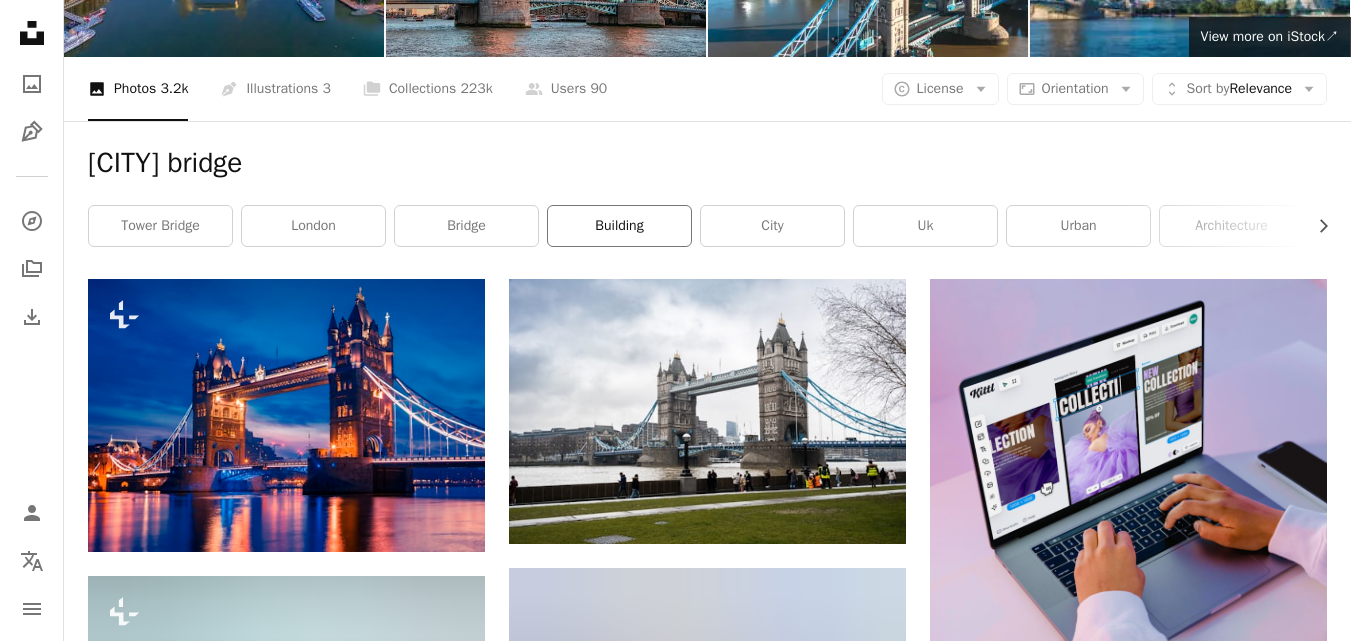 scroll, scrollTop: 0, scrollLeft: 0, axis: both 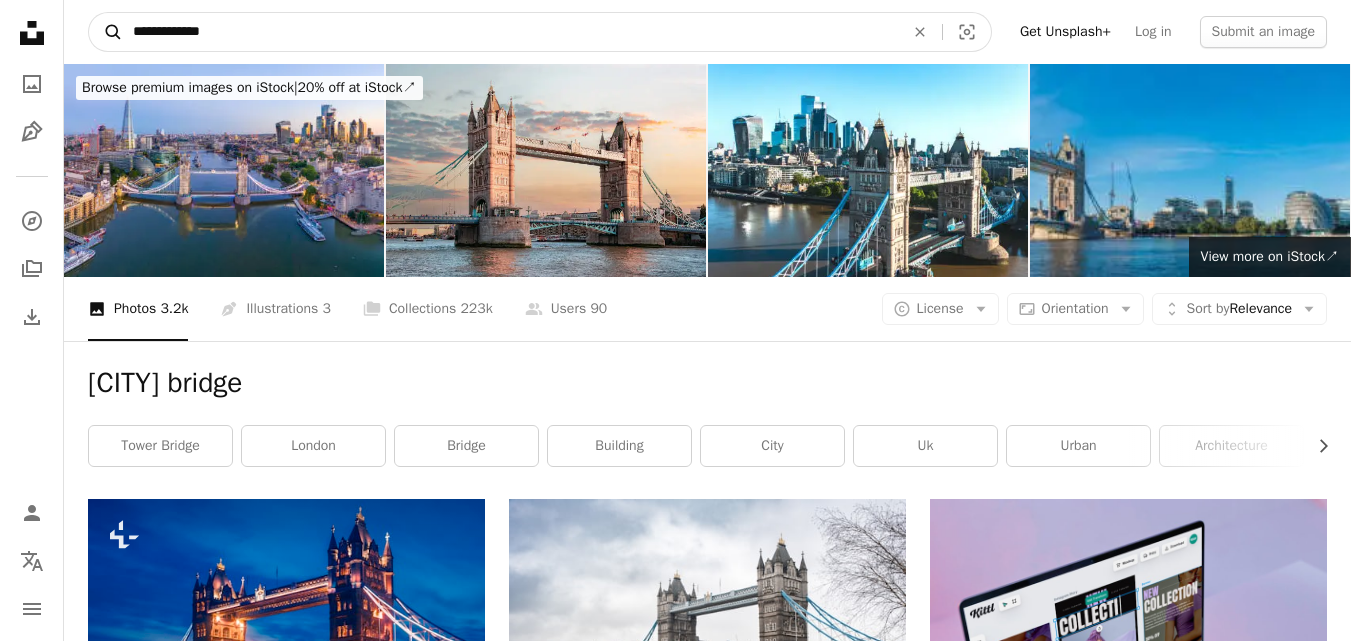 drag, startPoint x: 237, startPoint y: 33, endPoint x: 117, endPoint y: 29, distance: 120.06665 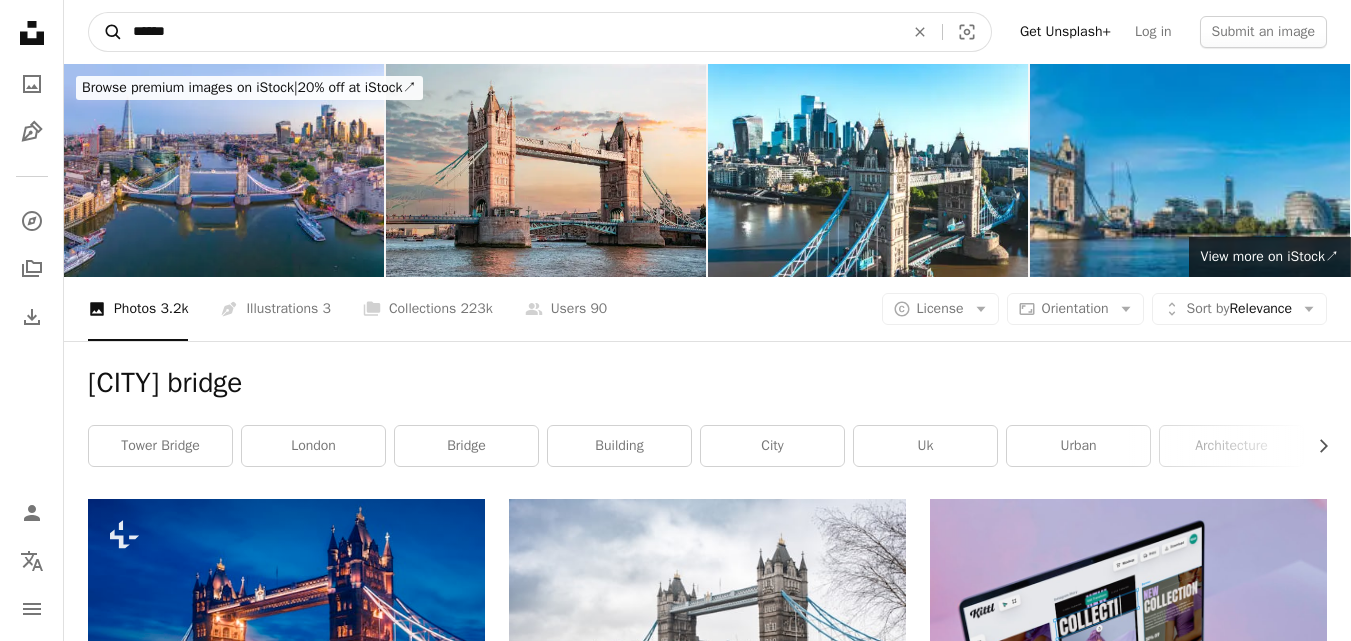 type on "******" 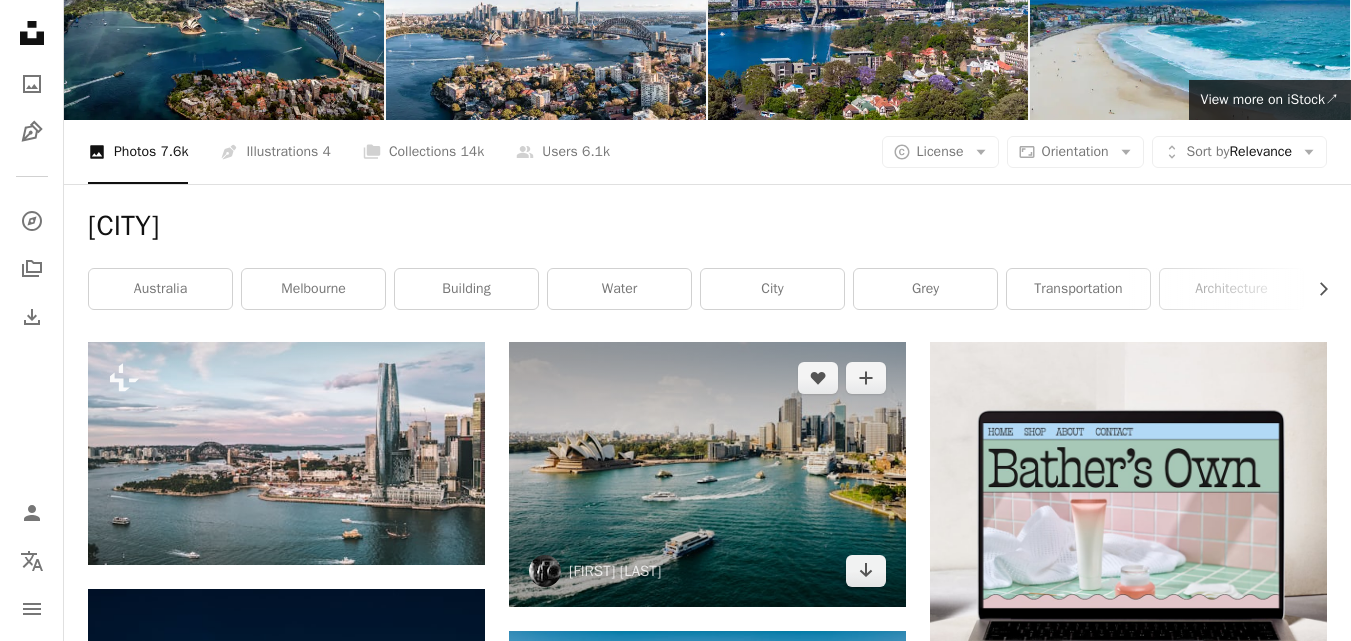 scroll, scrollTop: 200, scrollLeft: 0, axis: vertical 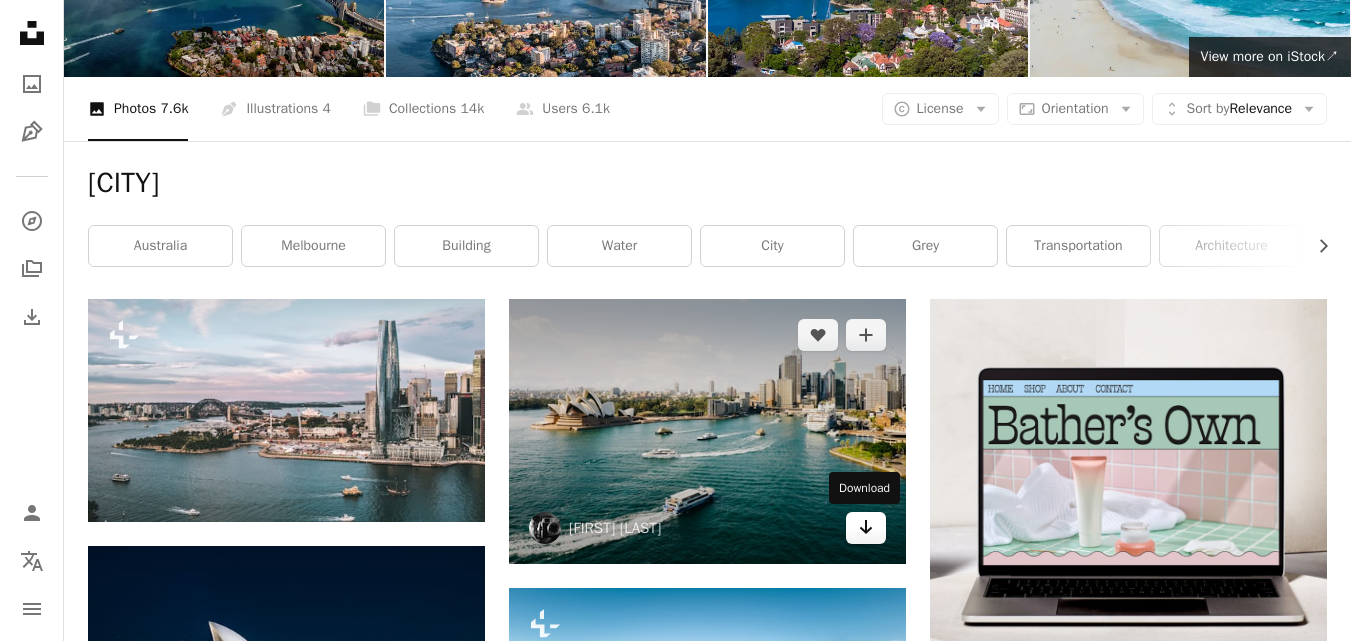 click 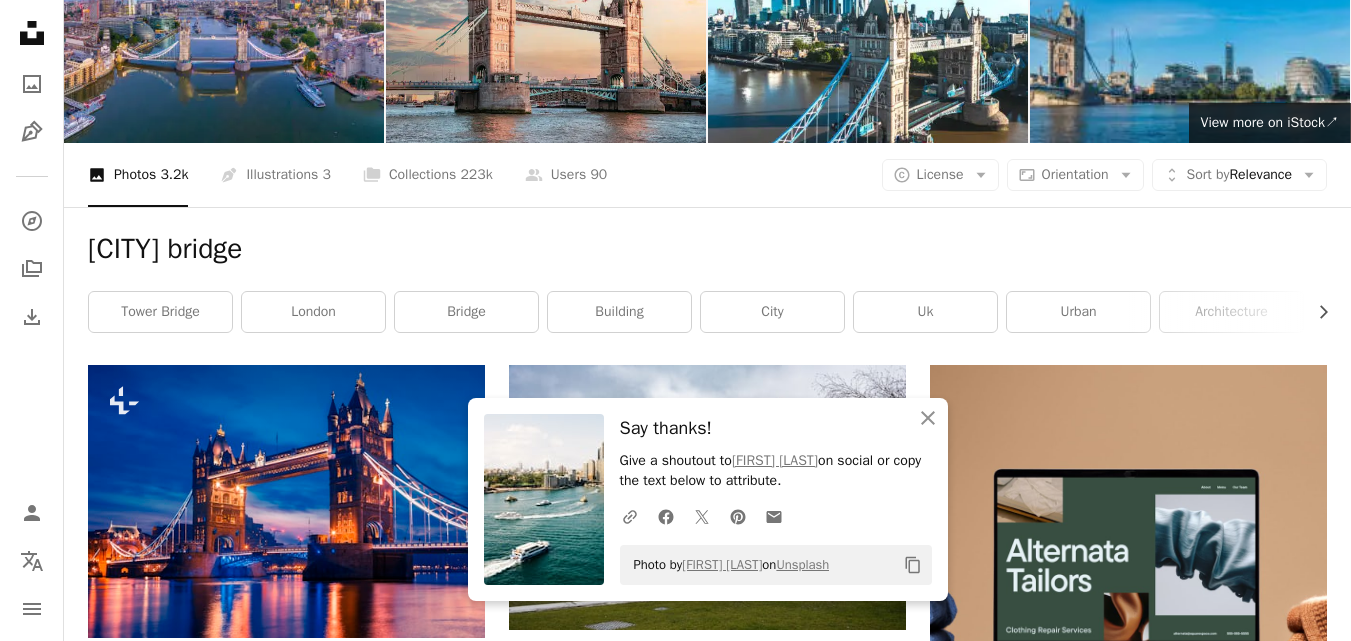 scroll, scrollTop: 0, scrollLeft: 0, axis: both 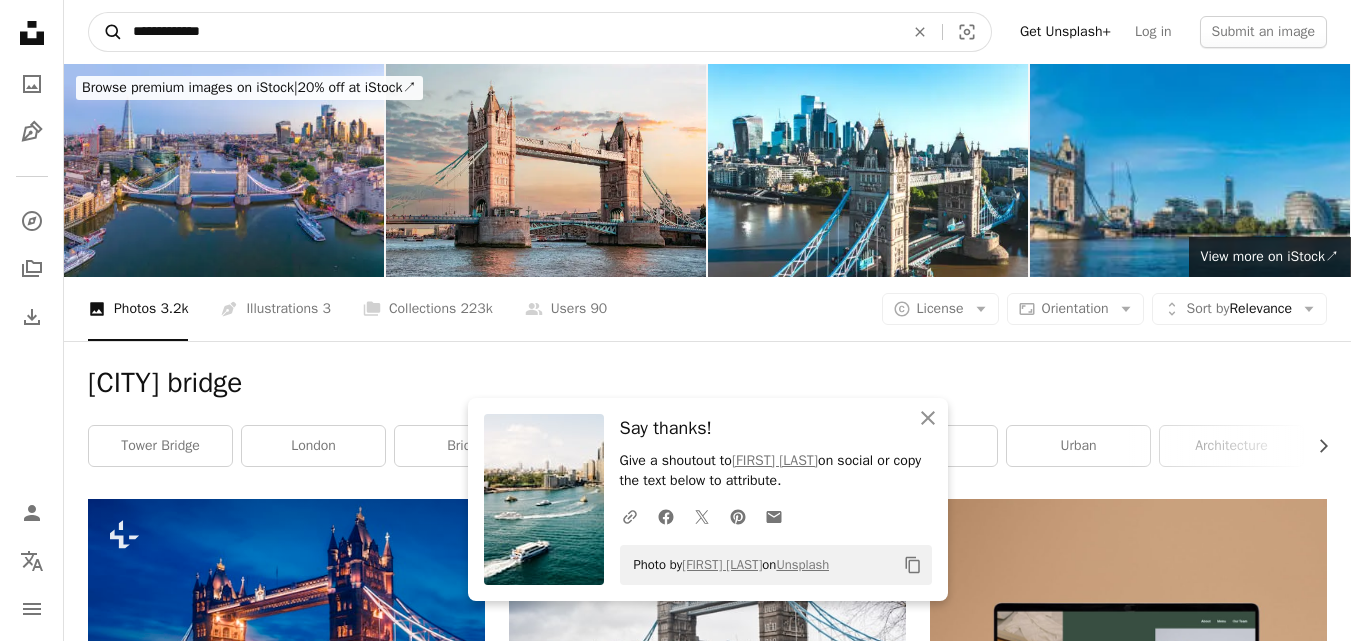 drag, startPoint x: 229, startPoint y: 26, endPoint x: 120, endPoint y: 28, distance: 109.01835 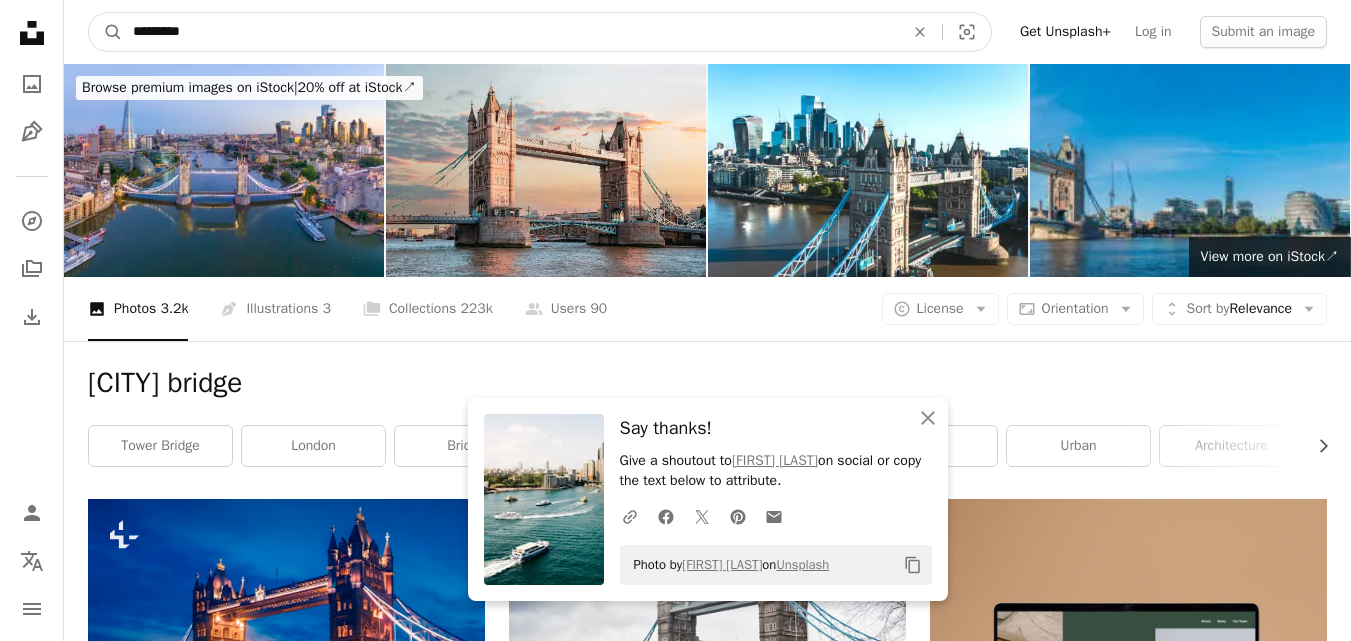 type on "**********" 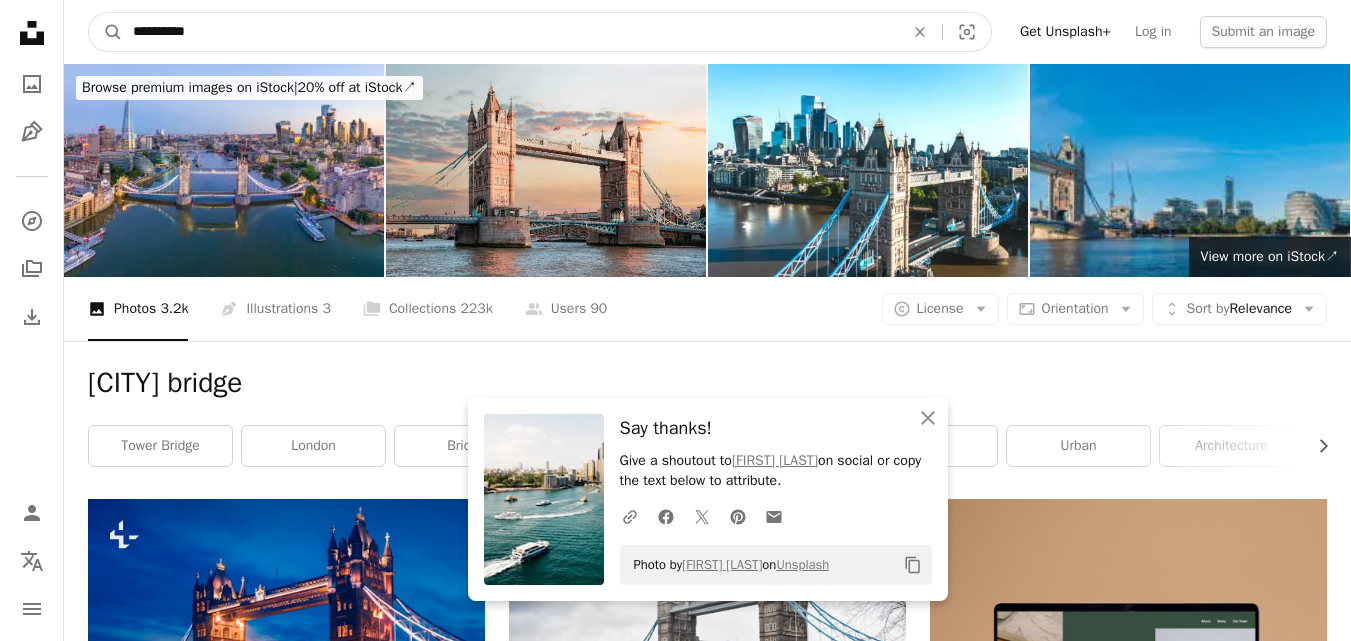 drag, startPoint x: 211, startPoint y: 17, endPoint x: 132, endPoint y: 30, distance: 80.06248 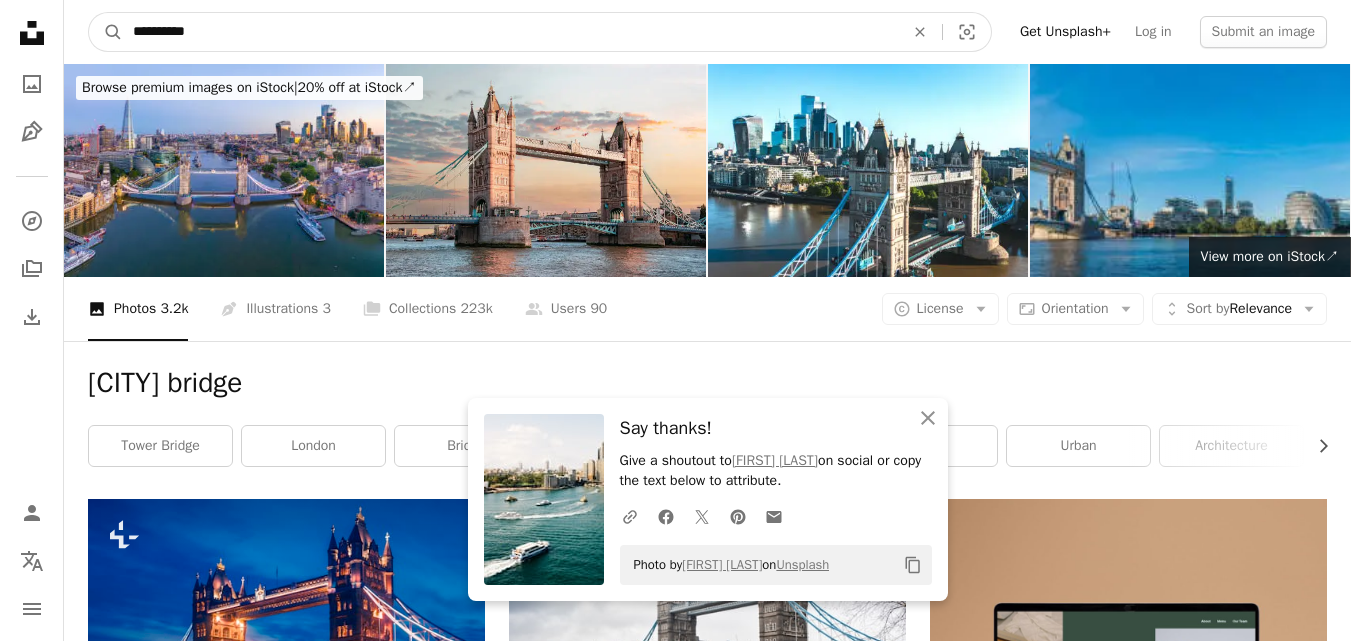 drag, startPoint x: 155, startPoint y: 46, endPoint x: 311, endPoint y: 21, distance: 157.99051 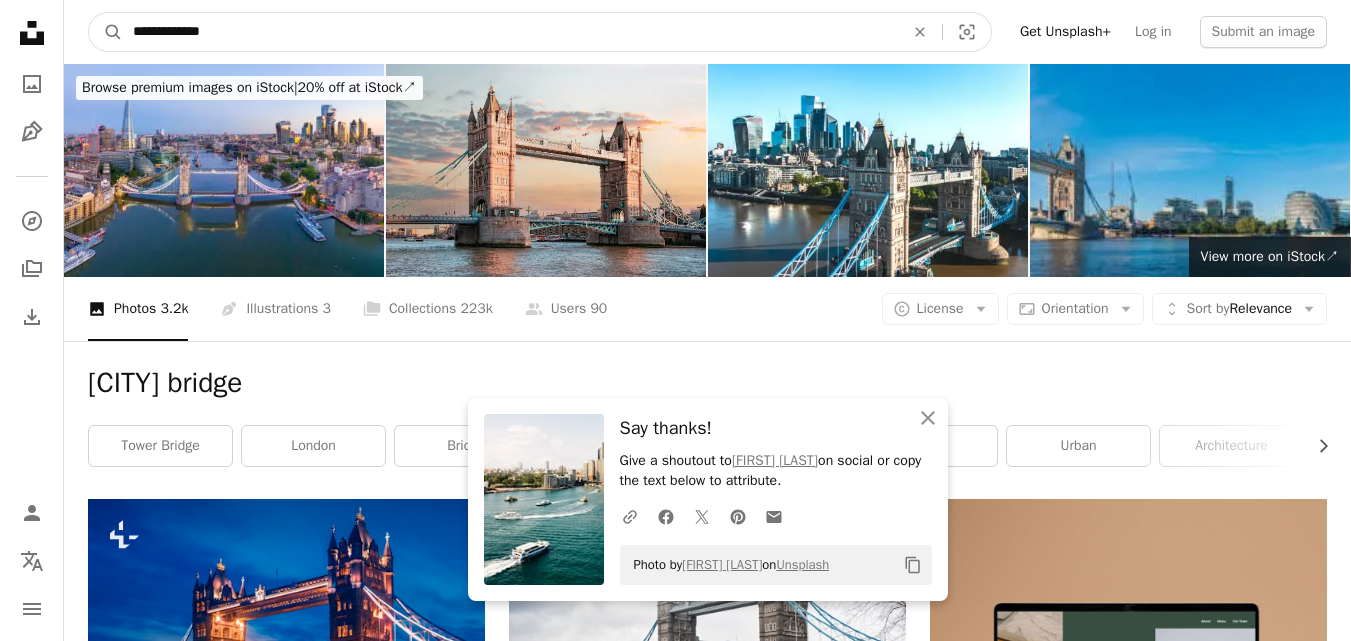 type on "**********" 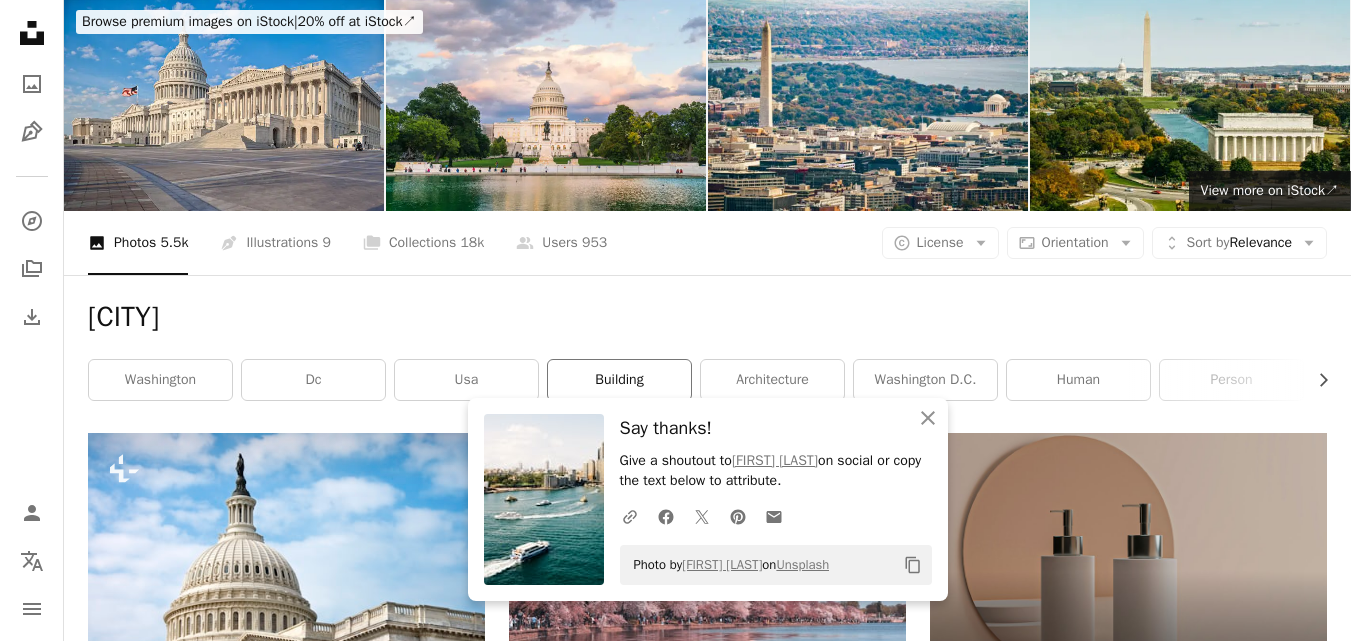 scroll, scrollTop: 100, scrollLeft: 0, axis: vertical 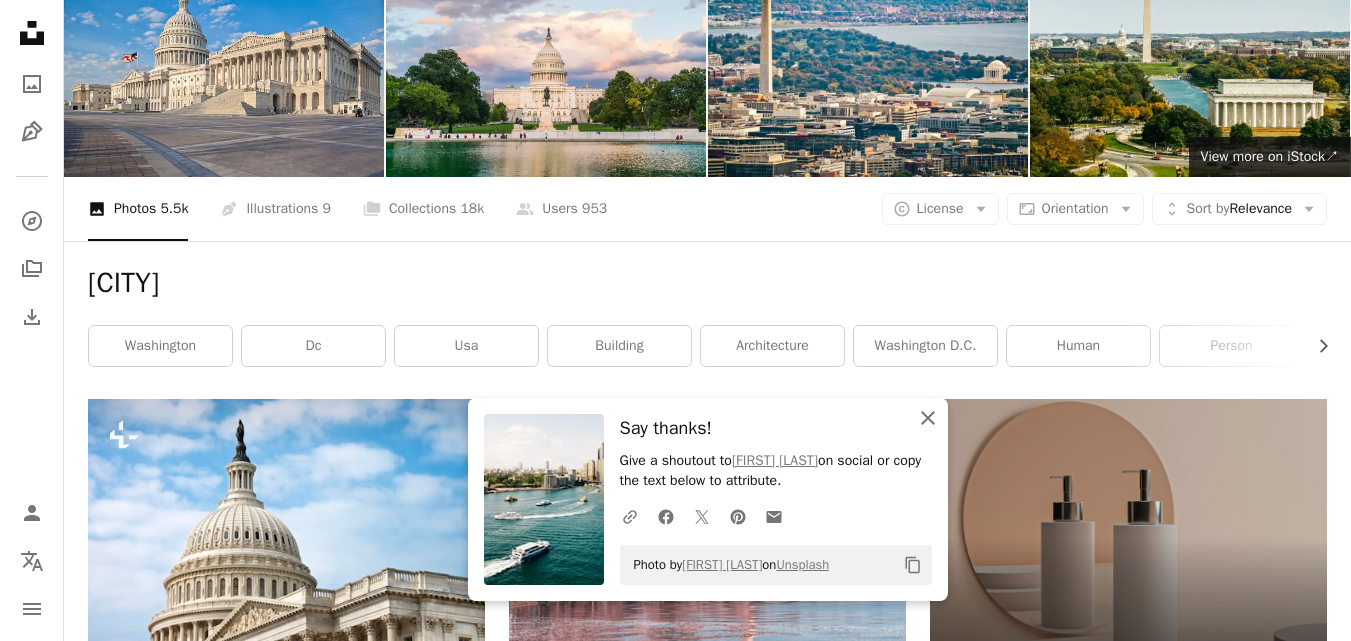 click on "An X shape" 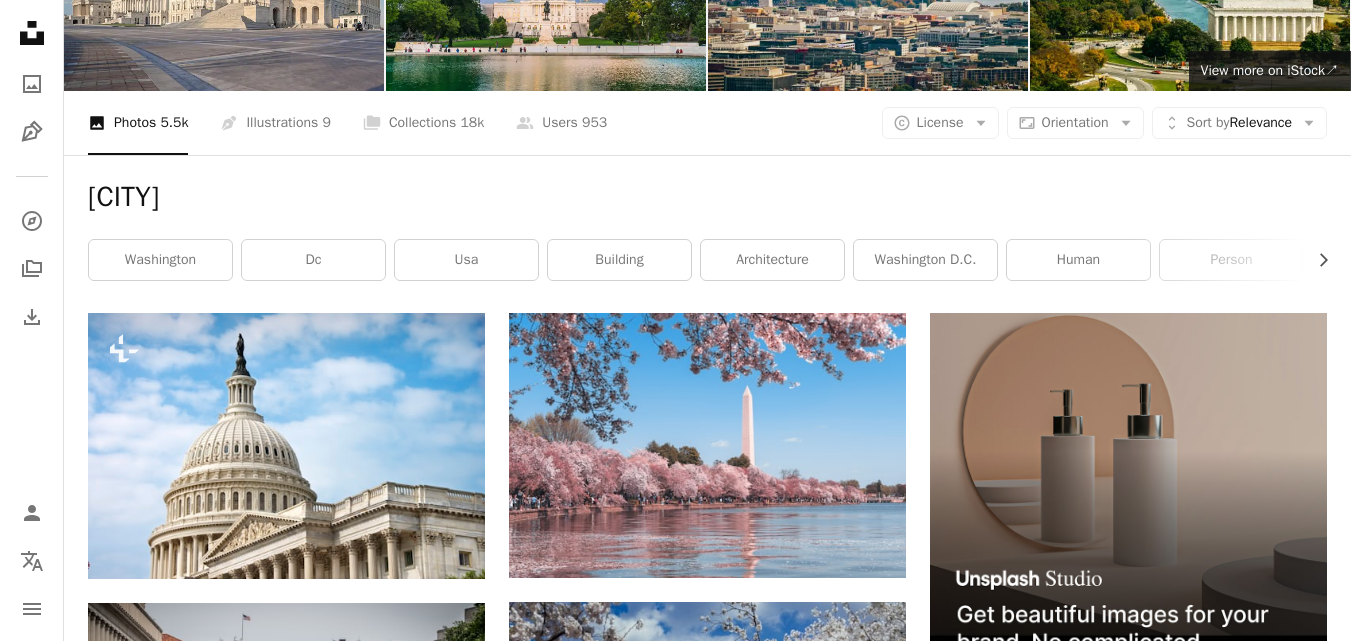 scroll, scrollTop: 0, scrollLeft: 0, axis: both 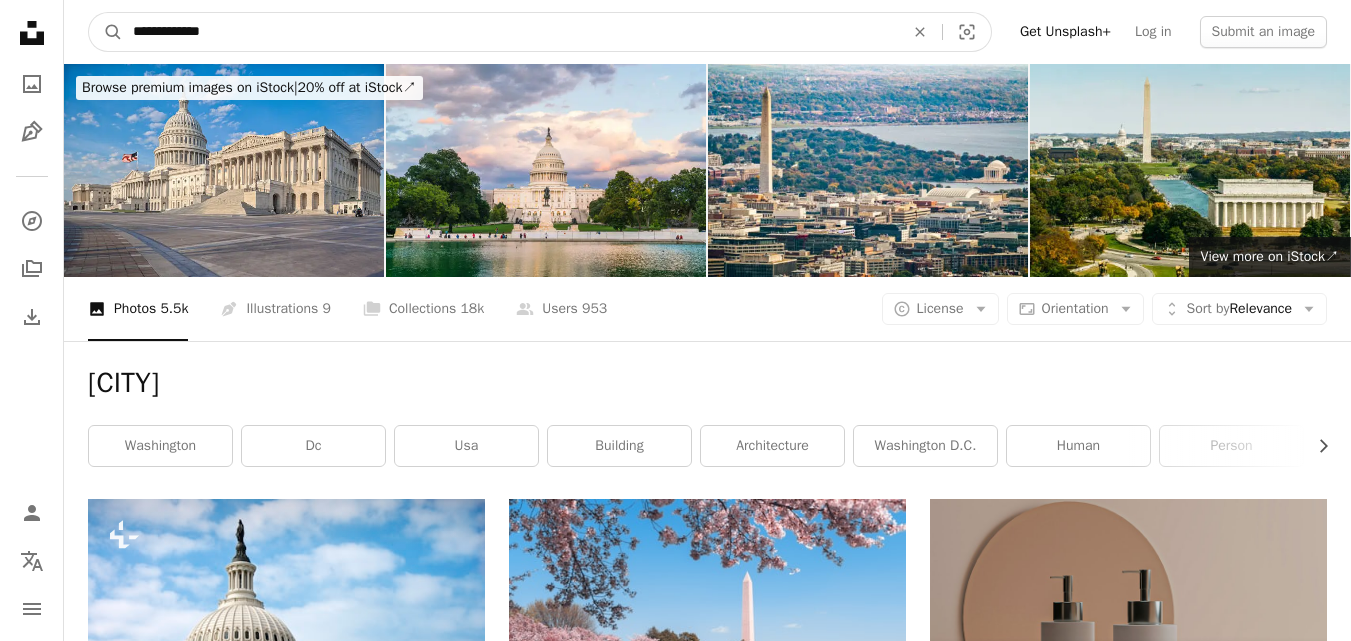 drag, startPoint x: 239, startPoint y: 16, endPoint x: 85, endPoint y: -5, distance: 155.42522 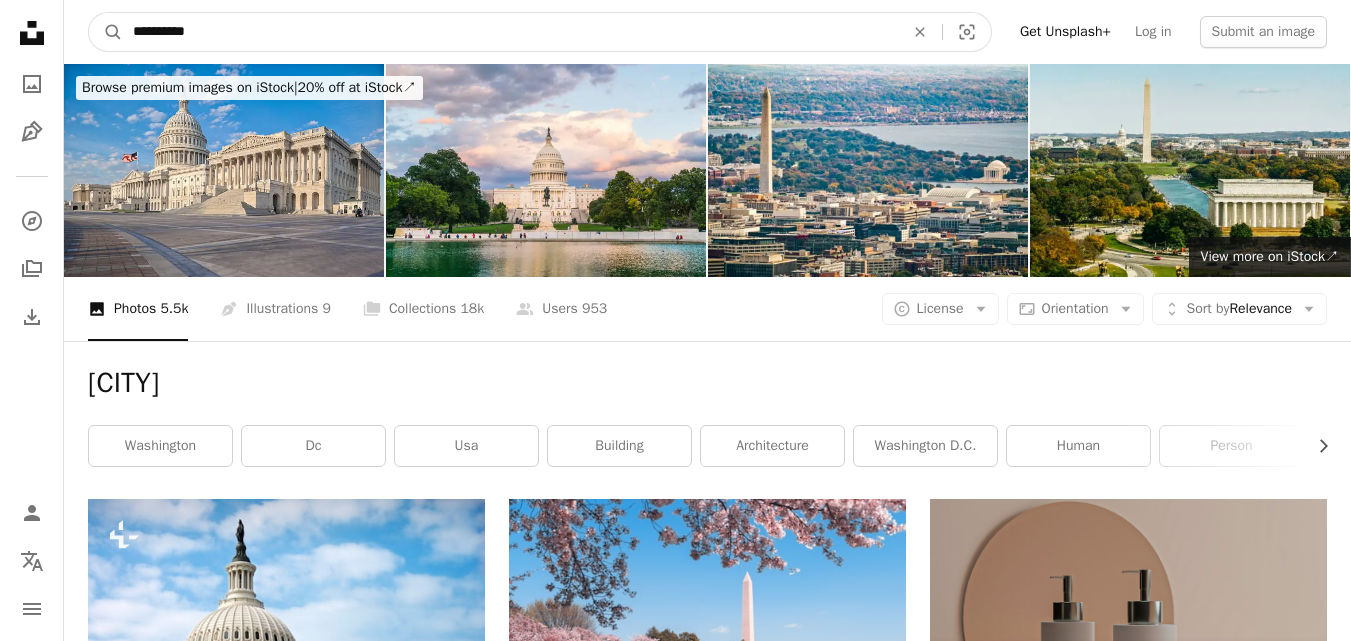 type on "**********" 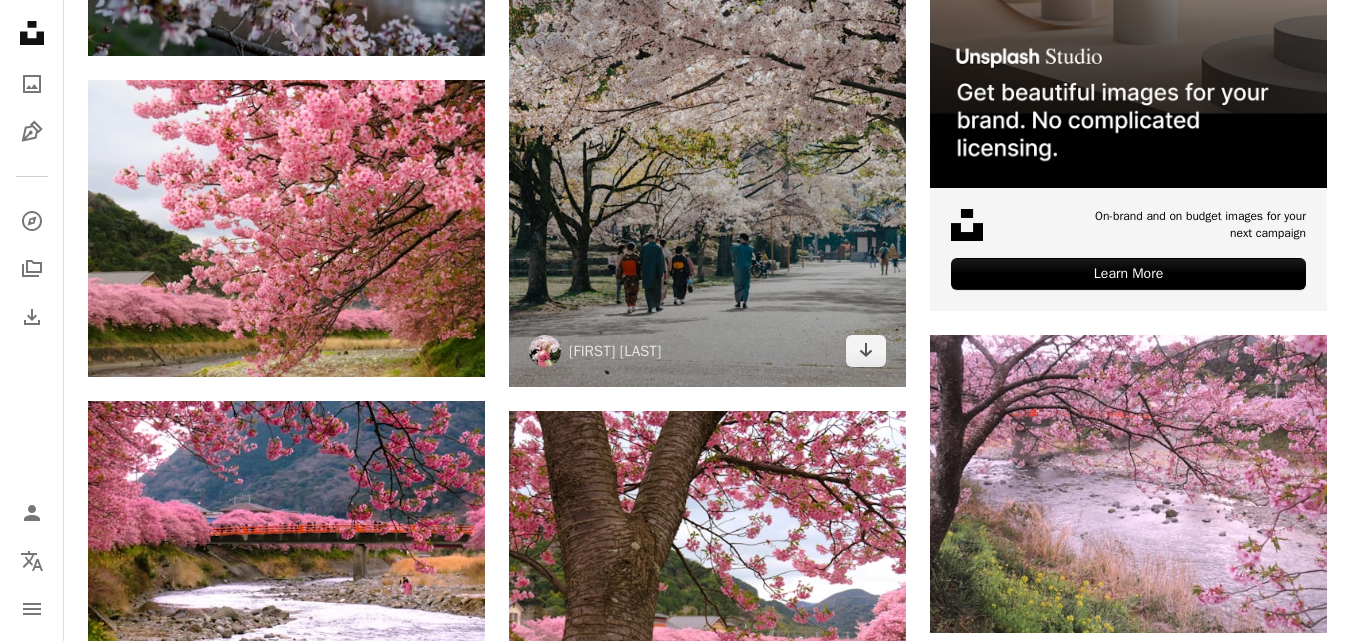 scroll, scrollTop: 500, scrollLeft: 0, axis: vertical 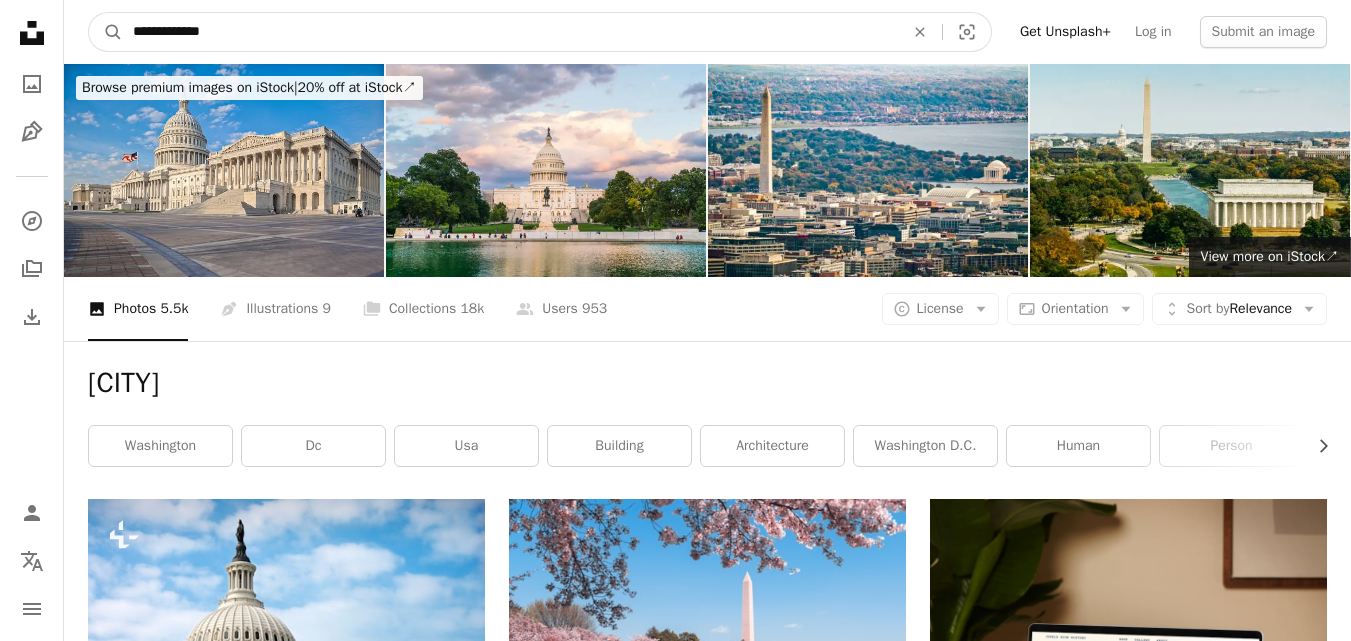 click on "**********" at bounding box center (707, 32) 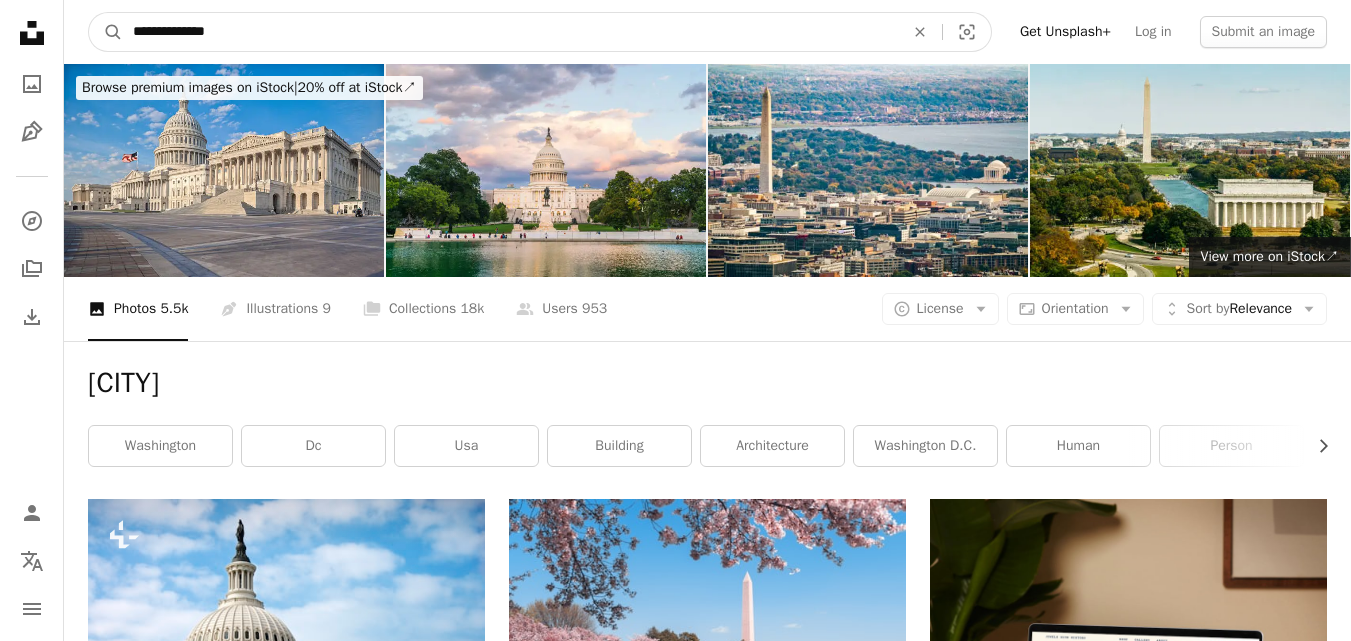 type on "**********" 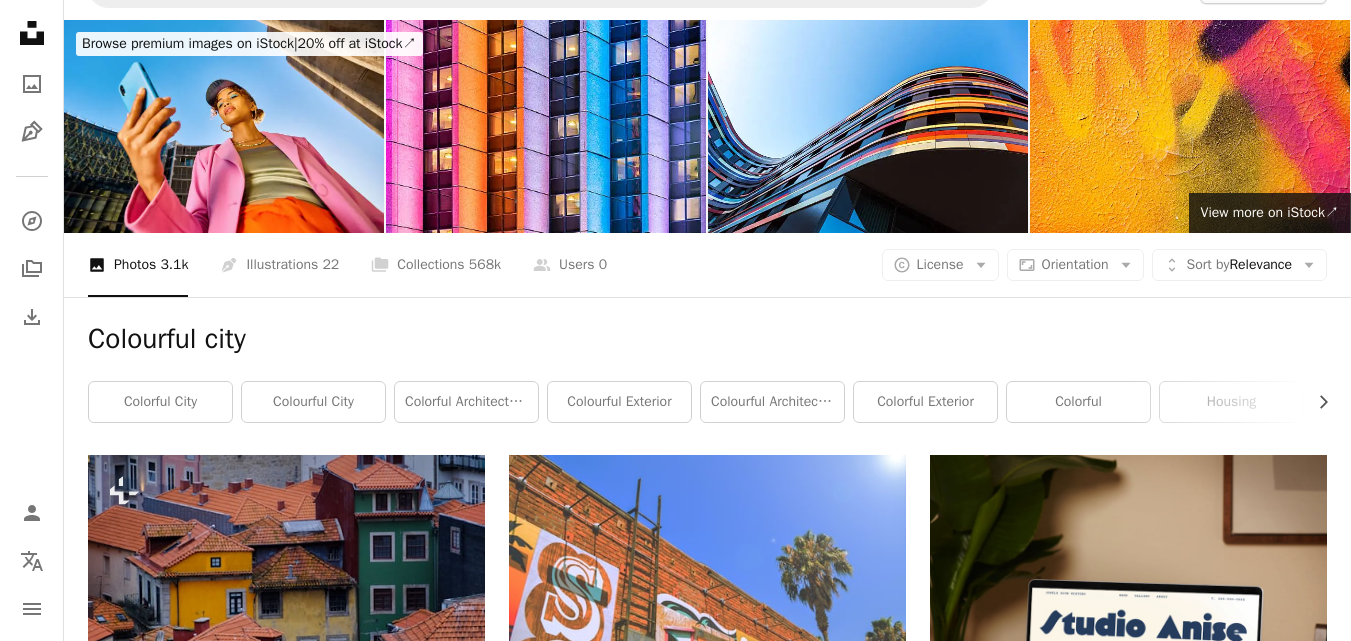 scroll, scrollTop: 0, scrollLeft: 0, axis: both 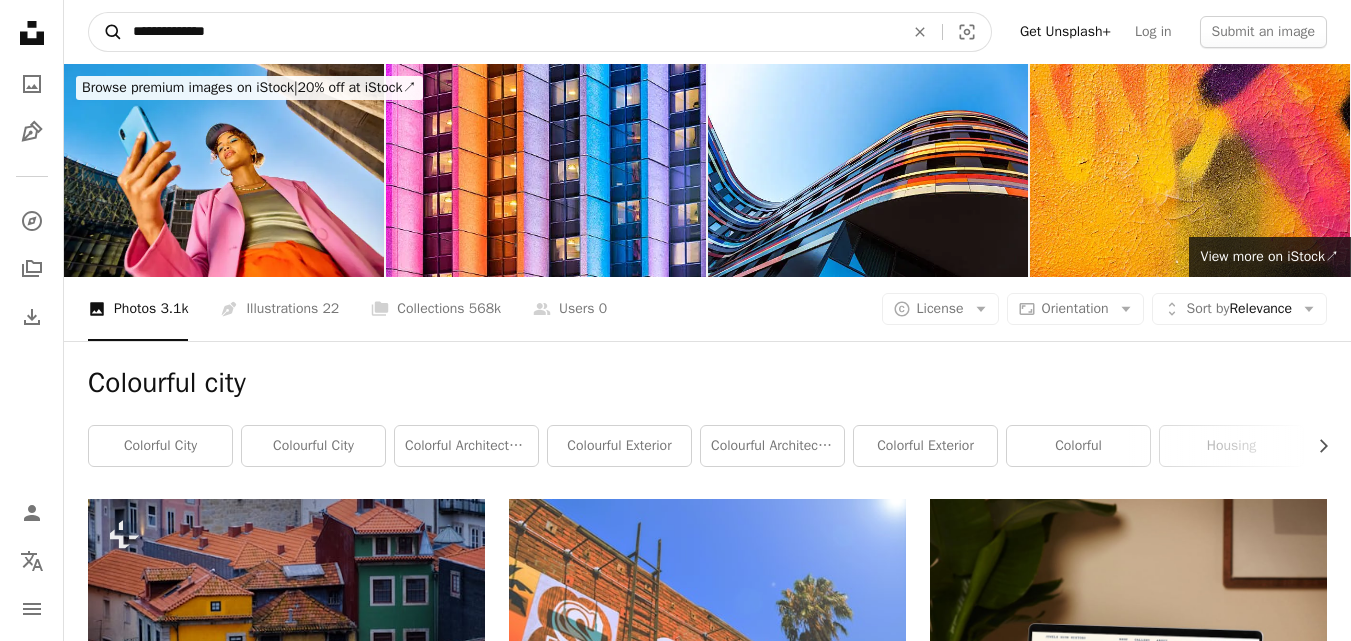 drag, startPoint x: 237, startPoint y: 29, endPoint x: 114, endPoint y: 26, distance: 123.03658 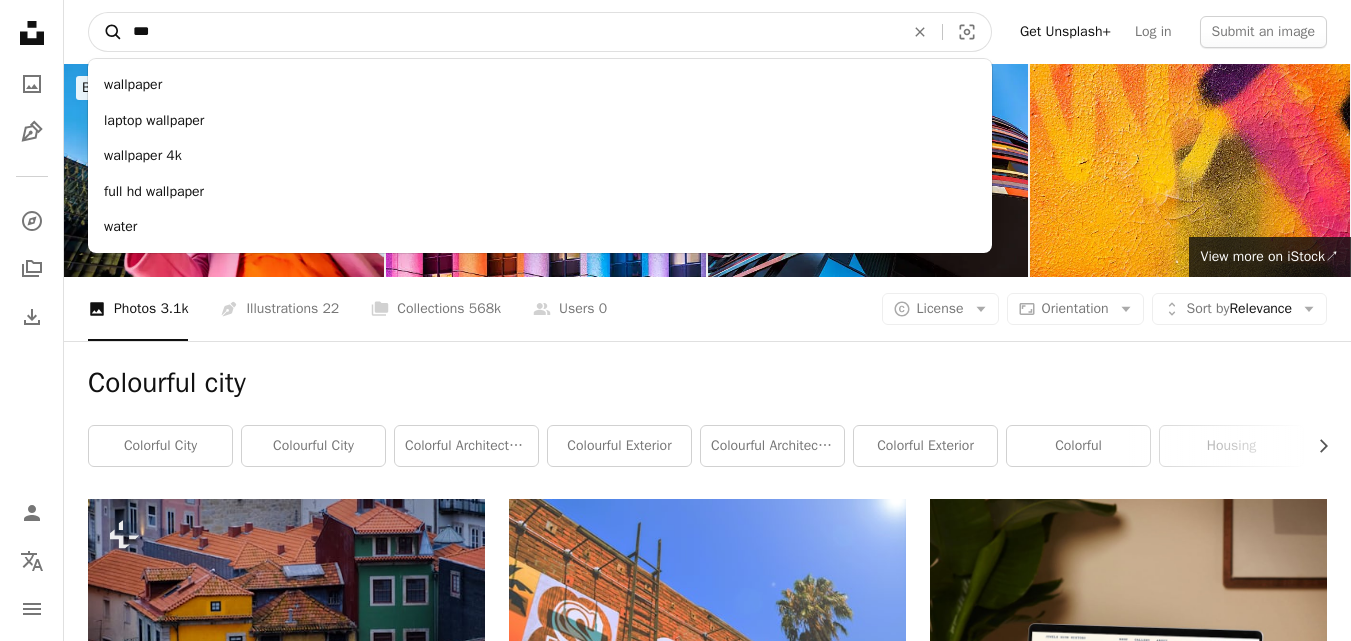 type on "****" 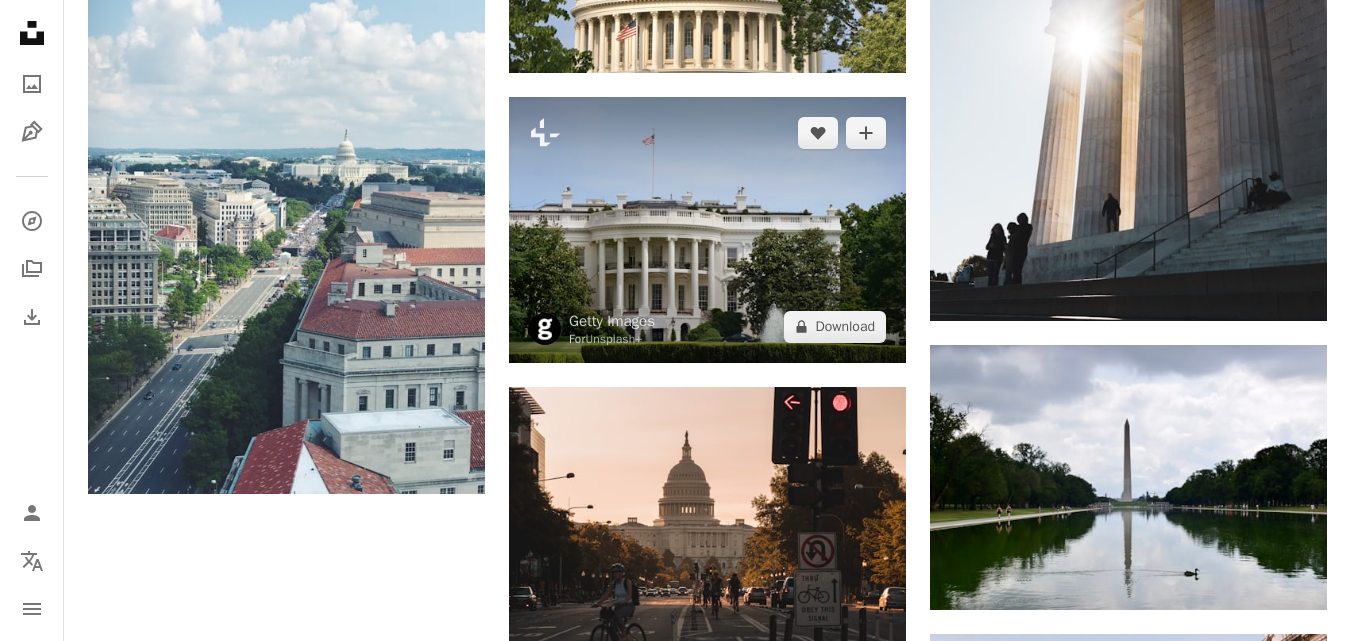 scroll, scrollTop: 2200, scrollLeft: 0, axis: vertical 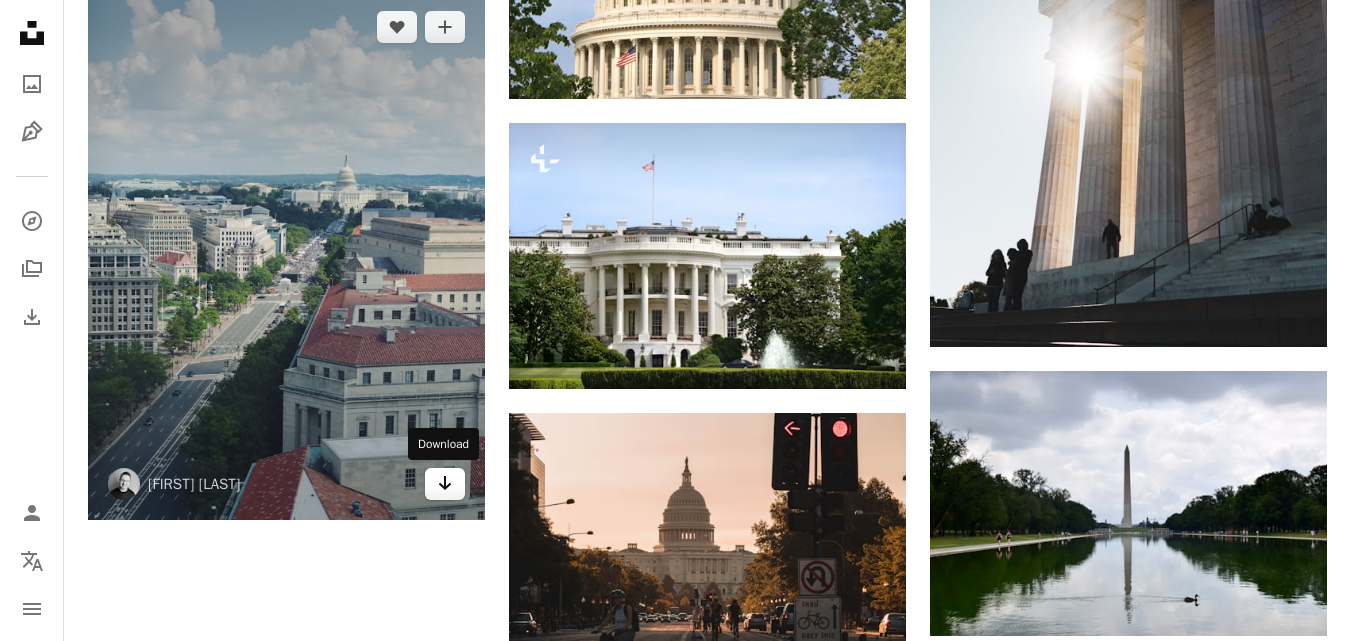 click on "Arrow pointing down" 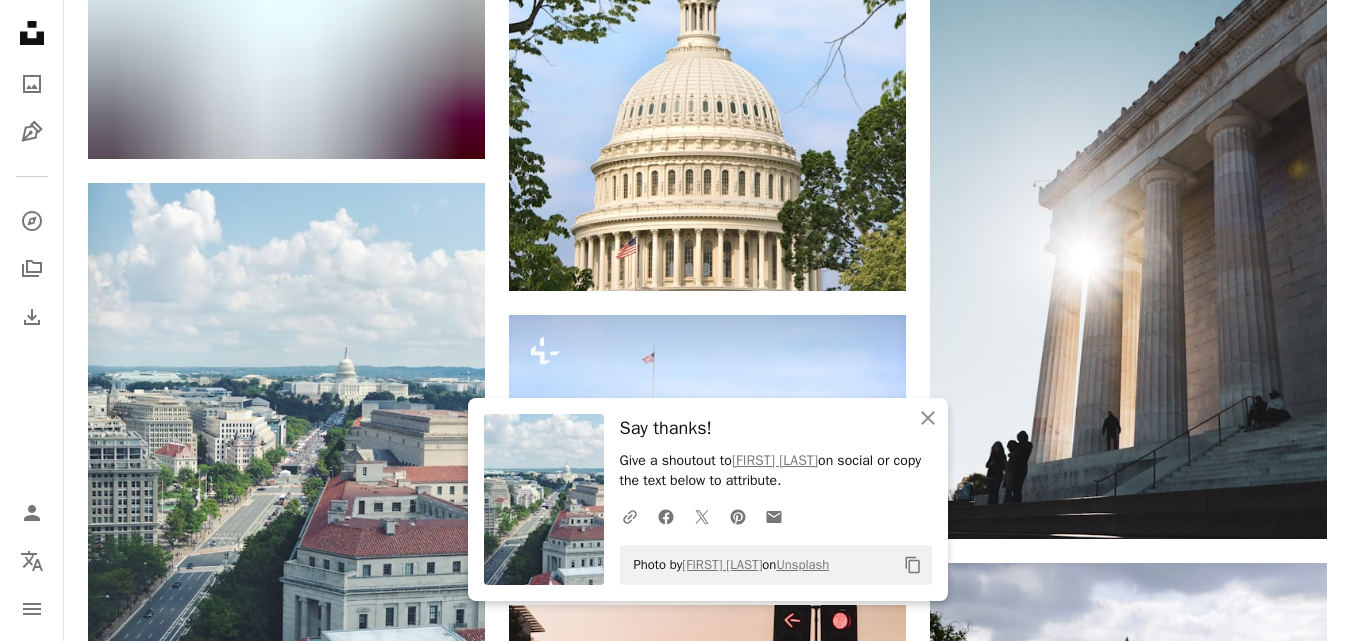 scroll, scrollTop: 2000, scrollLeft: 0, axis: vertical 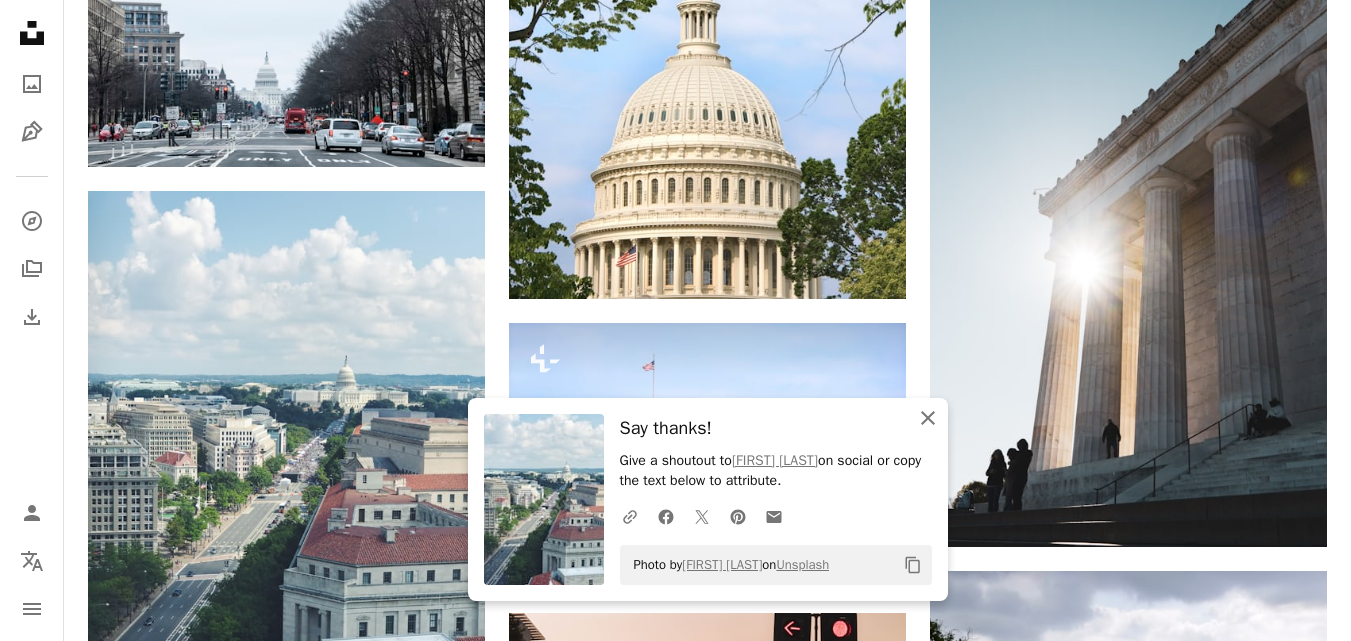 click on "An X shape" 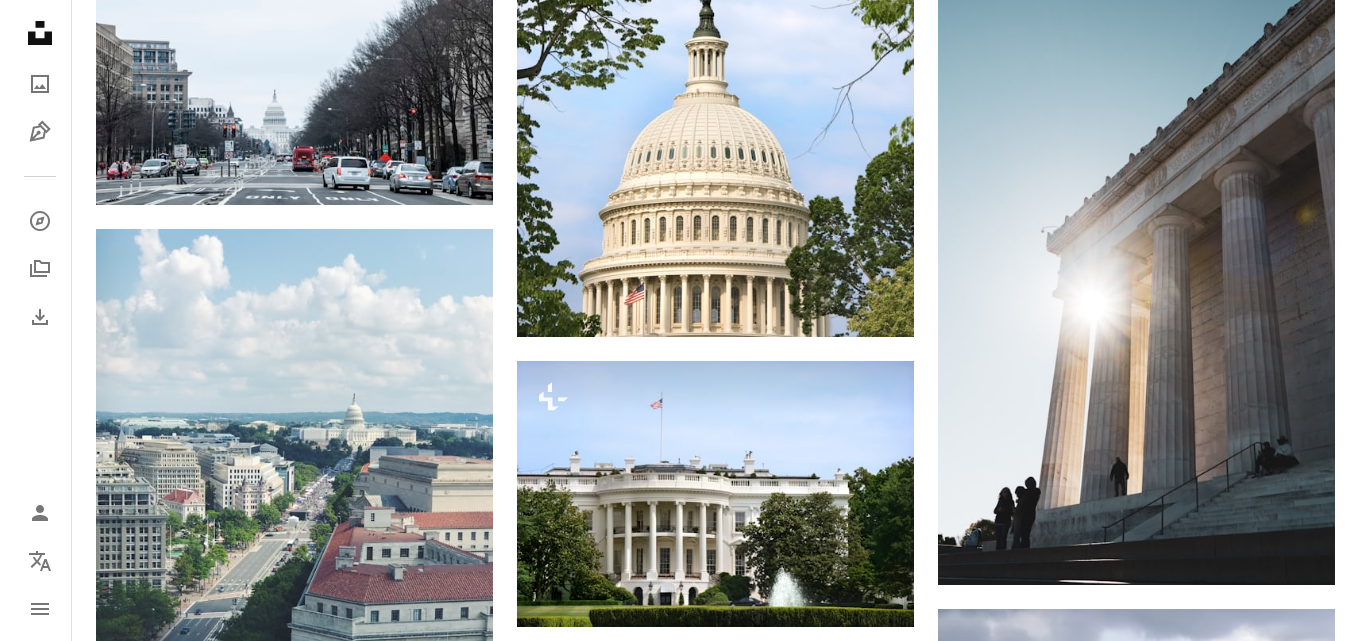 scroll, scrollTop: 1900, scrollLeft: 0, axis: vertical 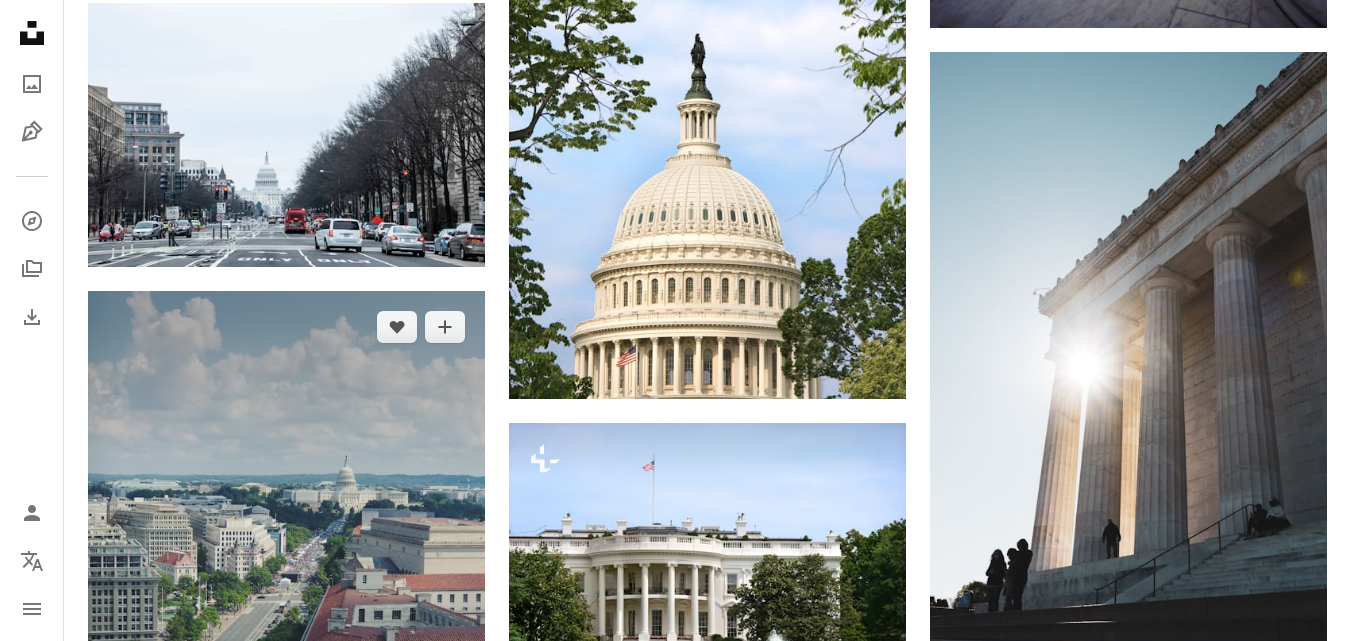 click at bounding box center (286, 556) 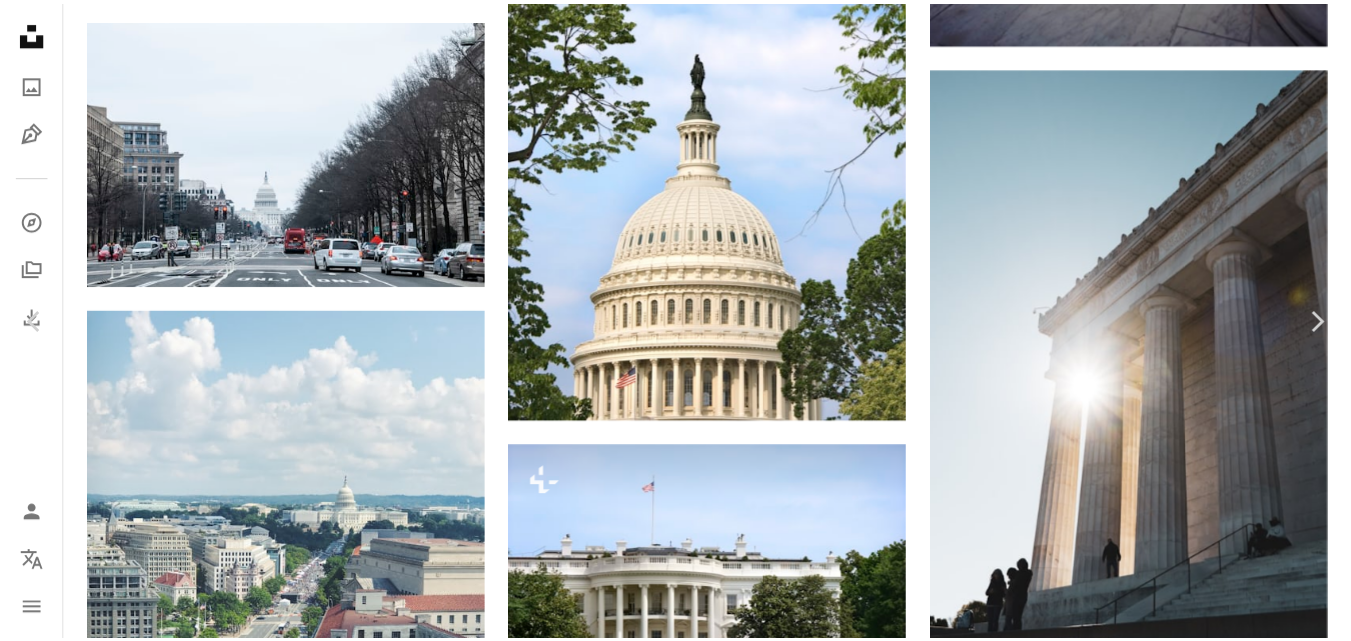scroll, scrollTop: 500, scrollLeft: 0, axis: vertical 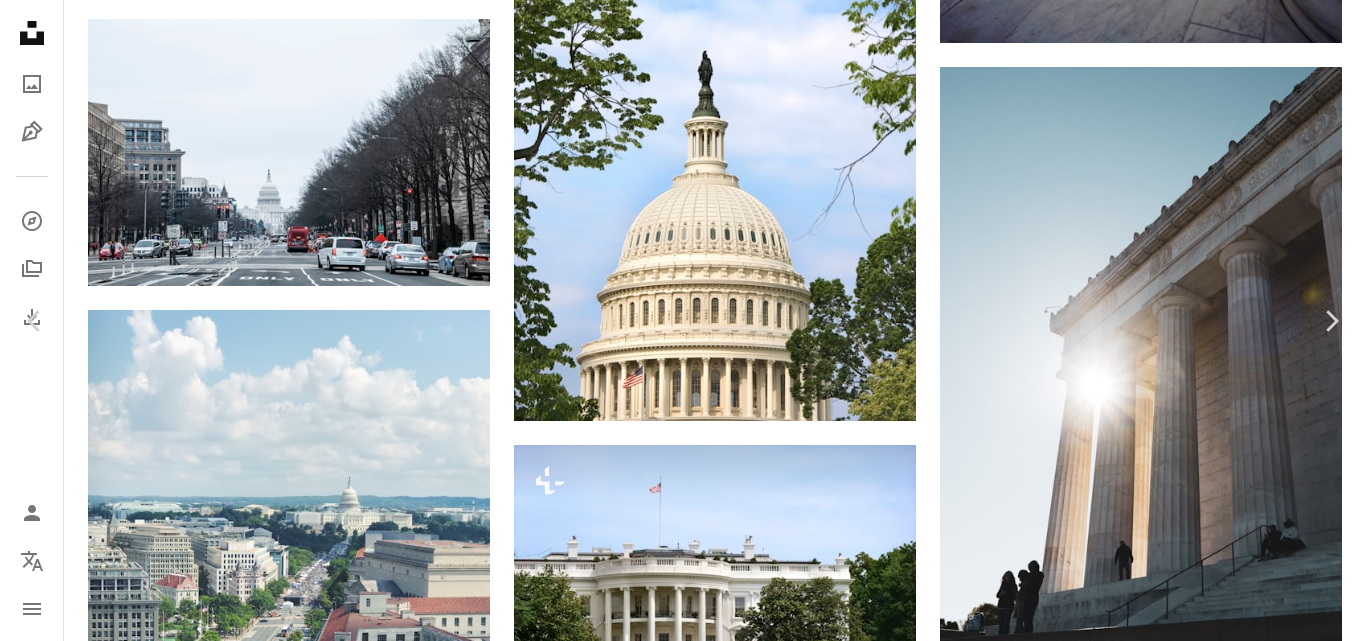 drag, startPoint x: 324, startPoint y: 276, endPoint x: 438, endPoint y: 280, distance: 114.07015 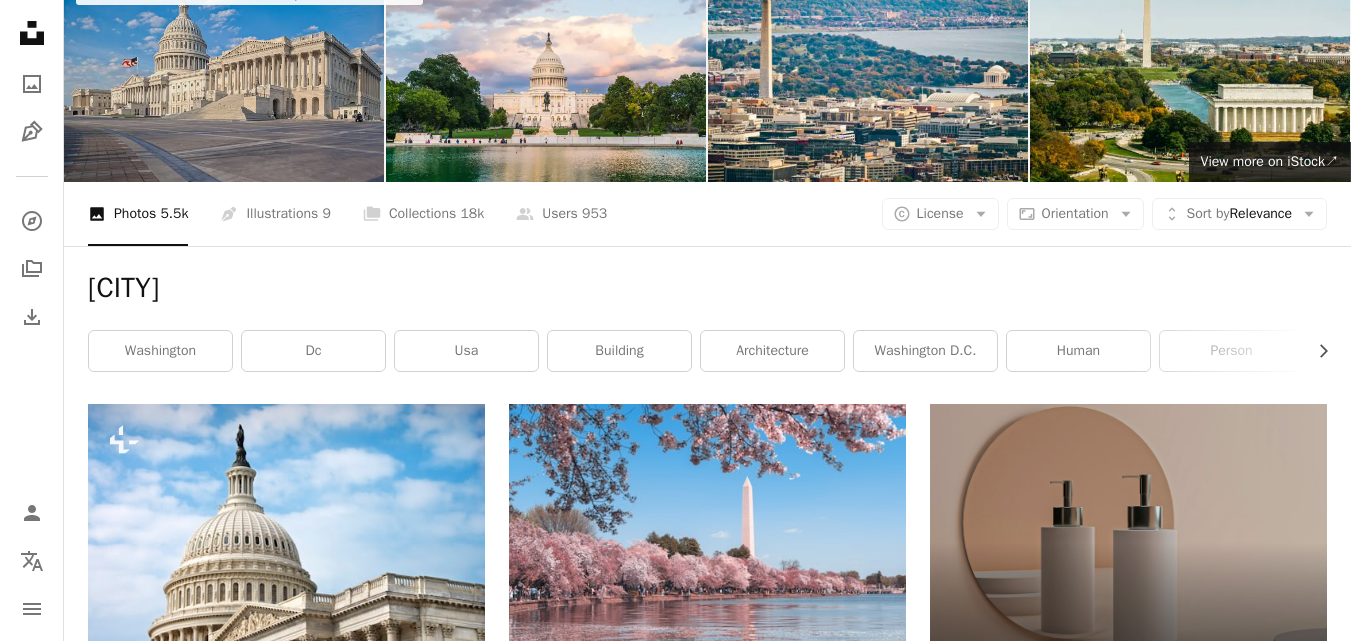 scroll, scrollTop: 0, scrollLeft: 0, axis: both 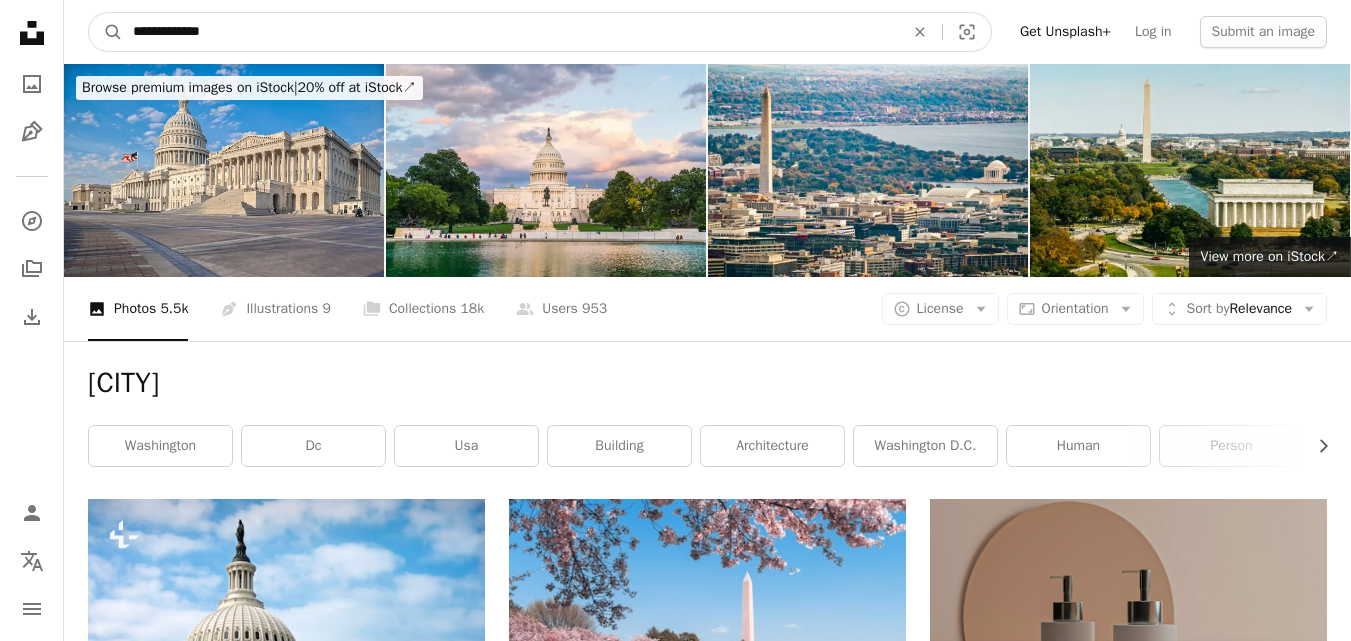 drag, startPoint x: 224, startPoint y: 17, endPoint x: 130, endPoint y: 4, distance: 94.89468 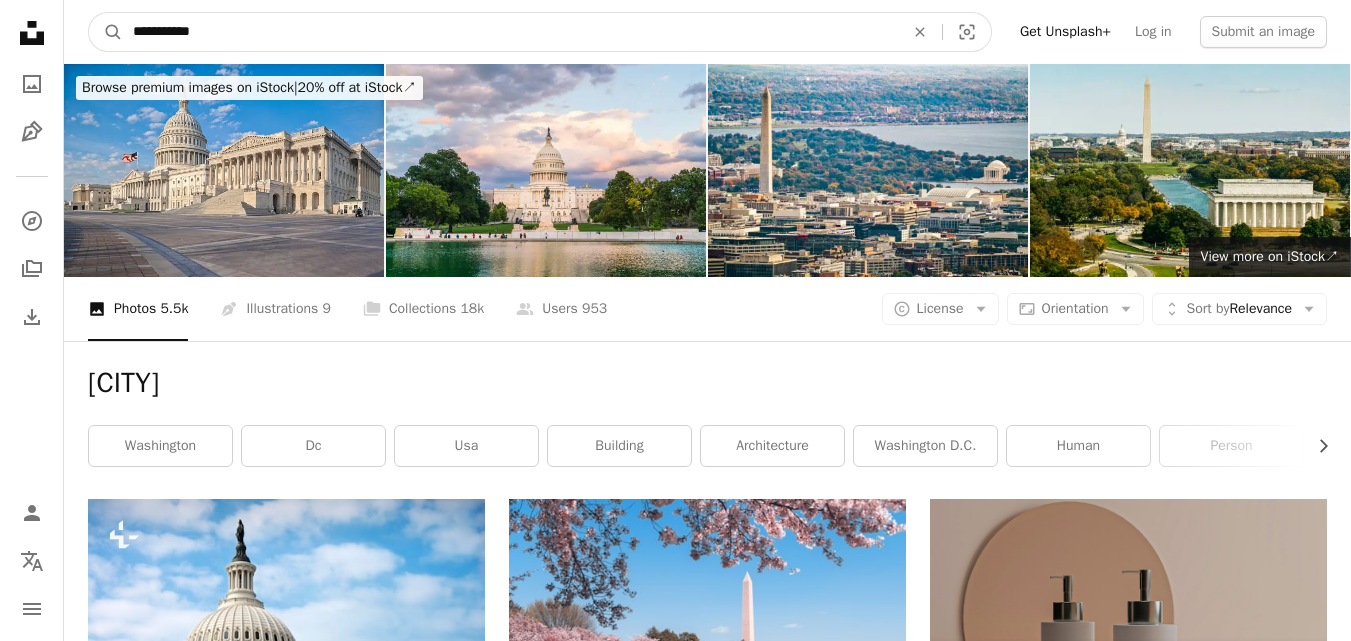 type on "**********" 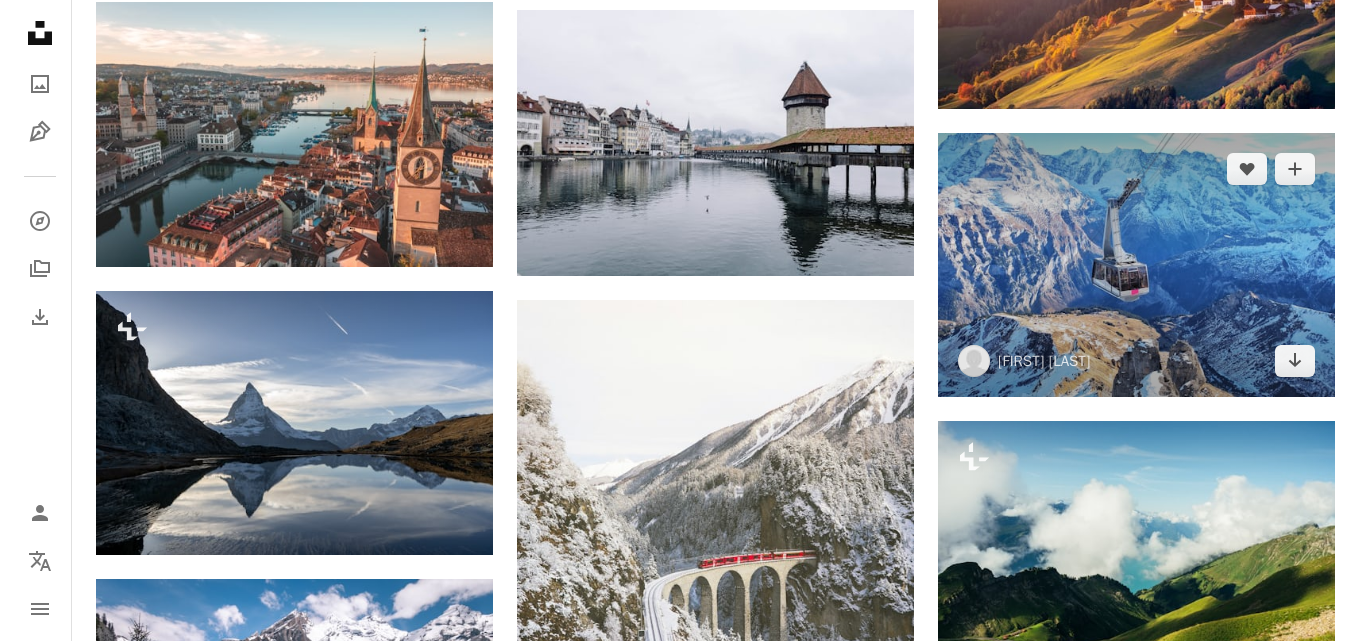 scroll, scrollTop: 1900, scrollLeft: 0, axis: vertical 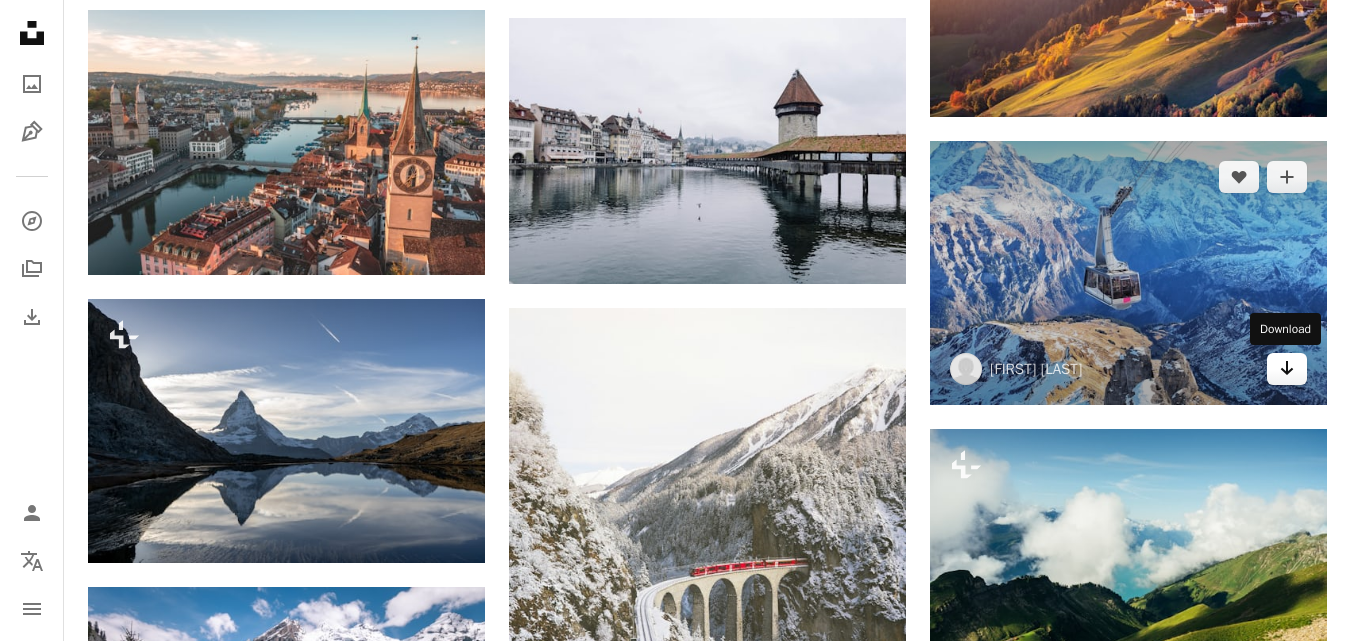 click 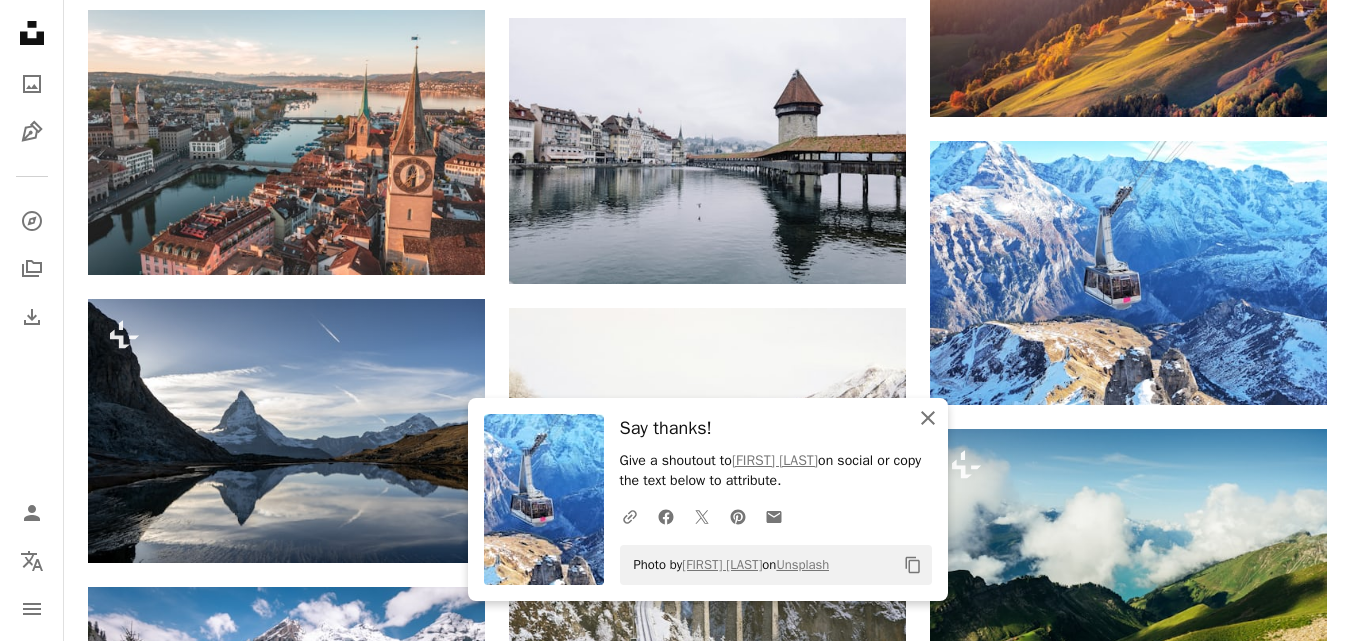 click on "An X shape" 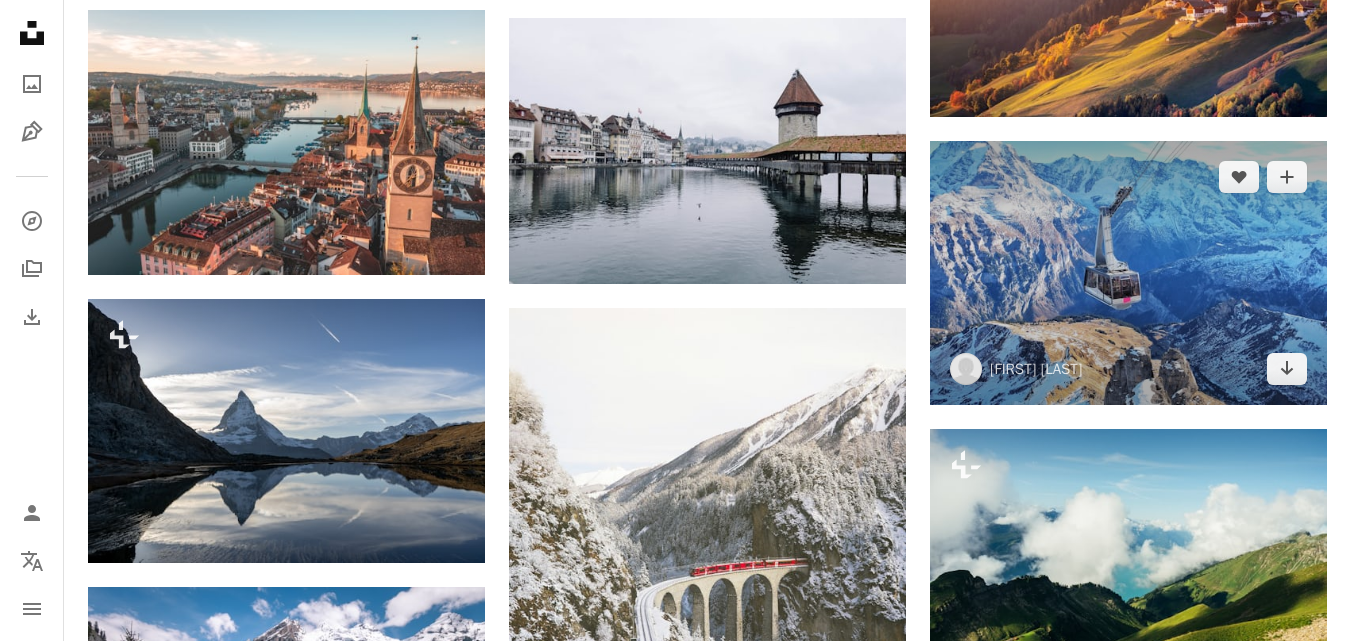 click at bounding box center [1128, 273] 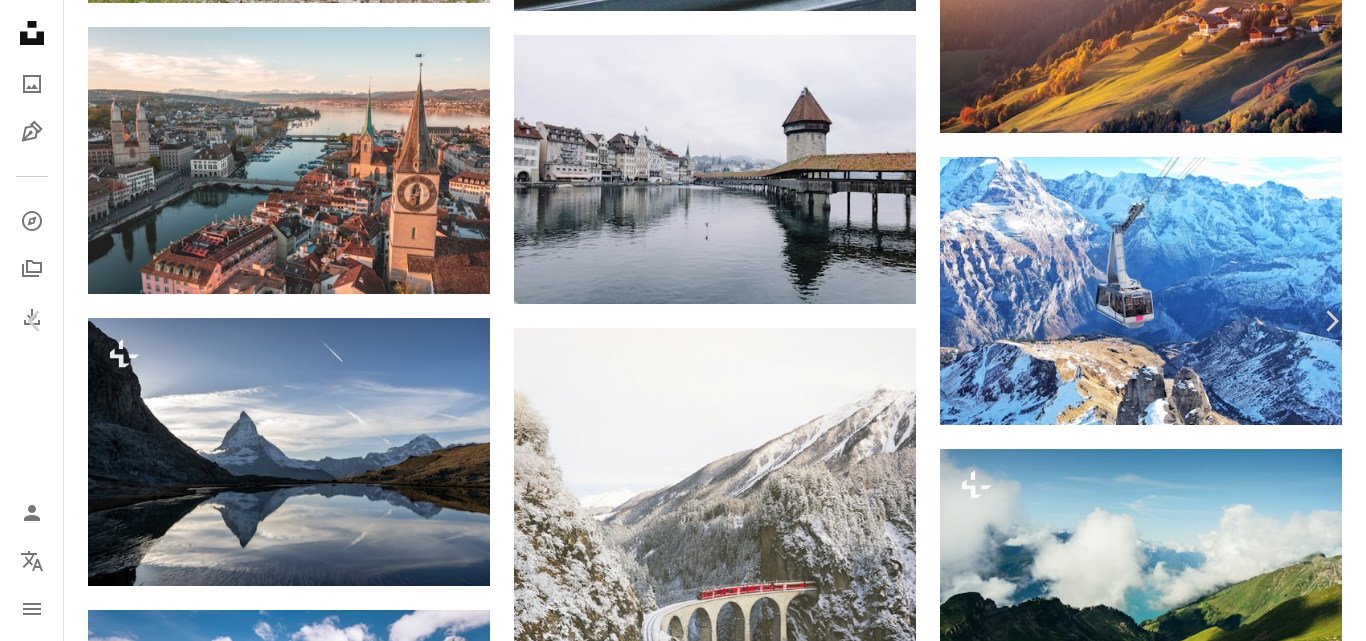 scroll, scrollTop: 500, scrollLeft: 0, axis: vertical 